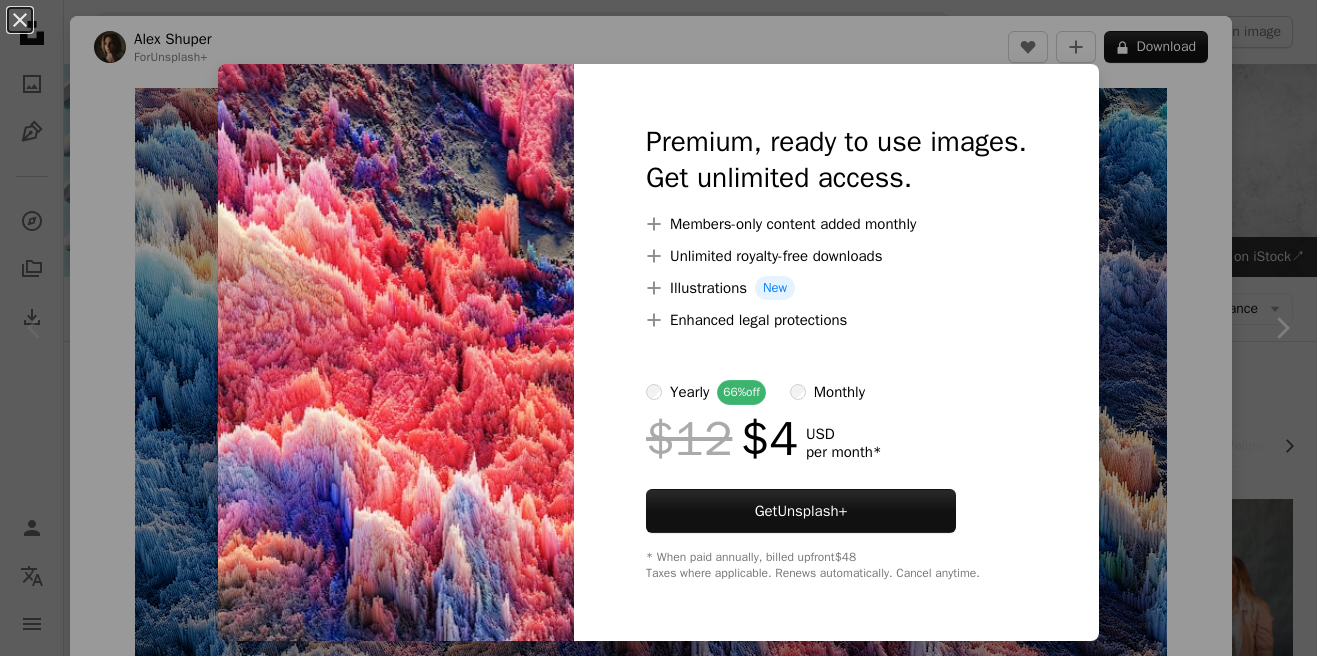 scroll, scrollTop: 222, scrollLeft: 0, axis: vertical 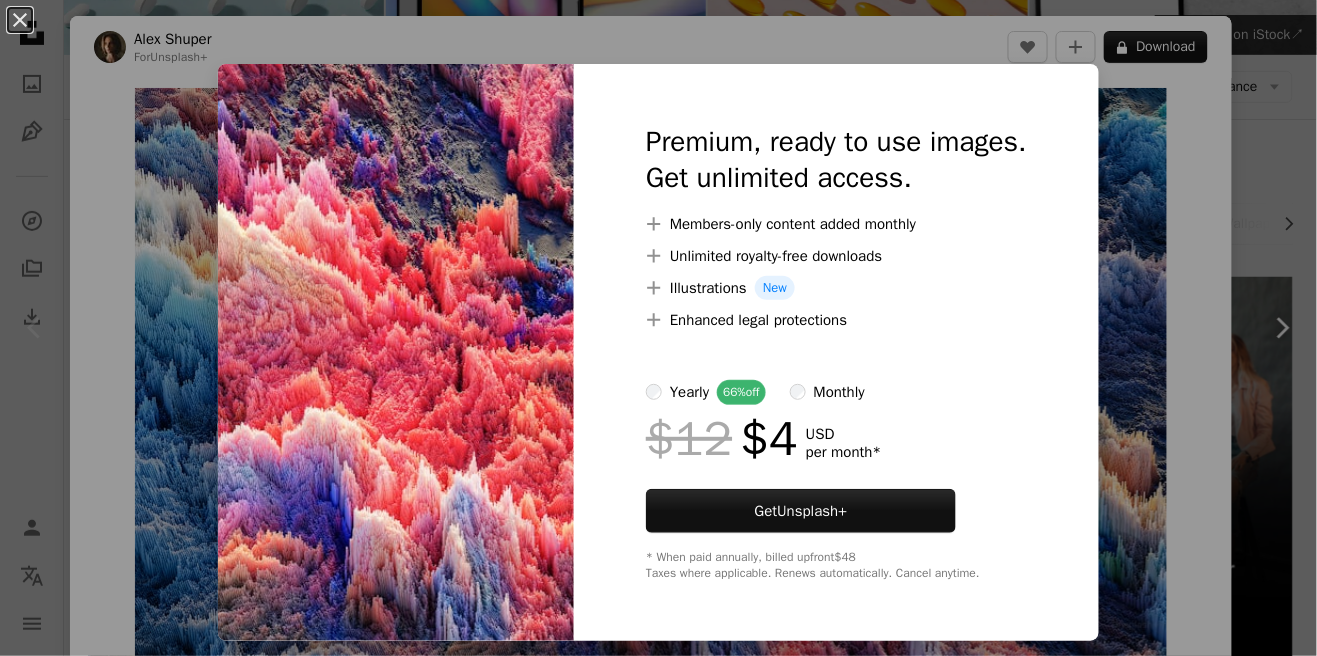 click on "An X shape Premium, ready to use images. Get unlimited access. A plus sign Members-only content added monthly A plus sign Unlimited royalty-free downloads A plus sign Illustrations  New A plus sign Enhanced legal protections yearly 66%  off monthly $12   $4 USD per month * Get  Unsplash+ * When paid annually, billed upfront  $48 Taxes where applicable. Renews automatically. Cancel anytime." at bounding box center (658, 328) 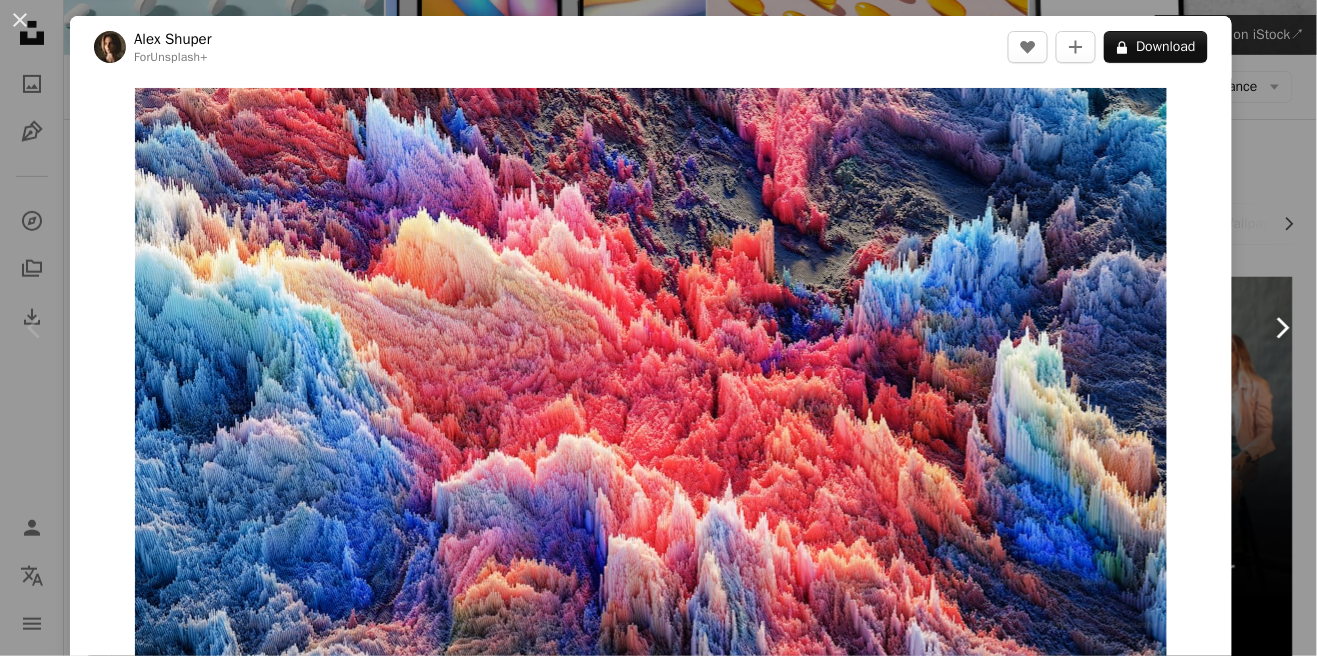 click on "Chevron right" 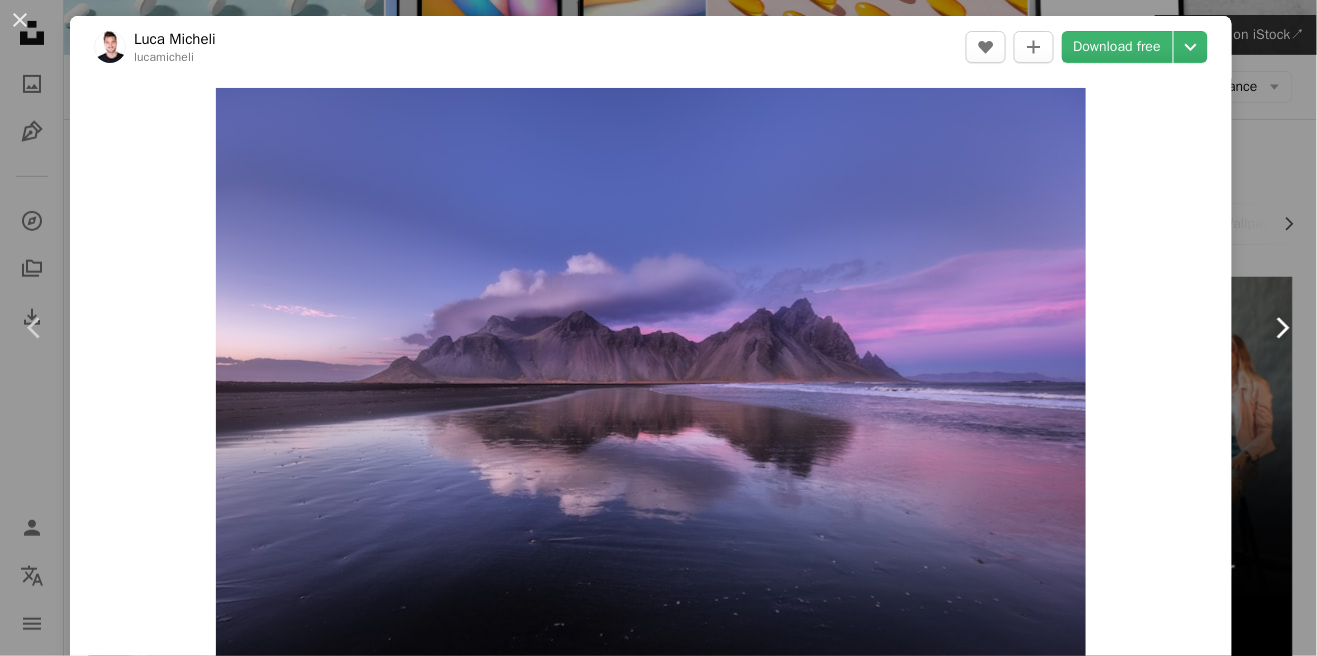 click on "Chevron right" 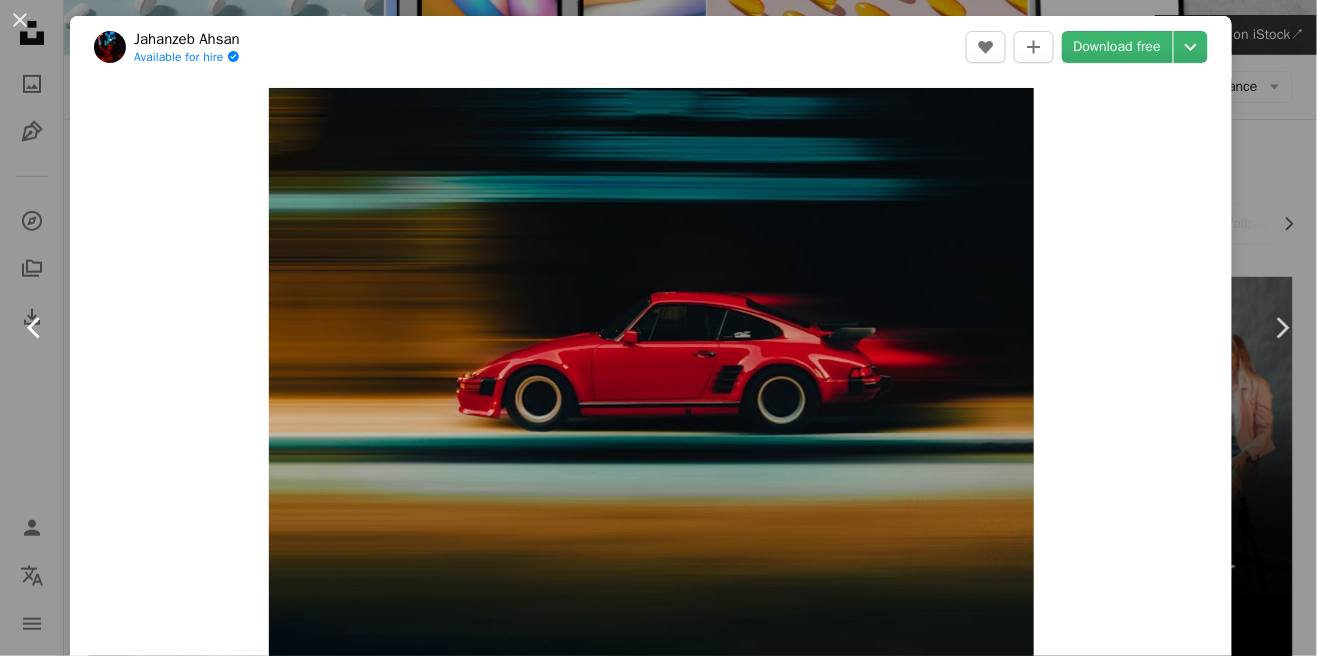 click on "Chevron left" 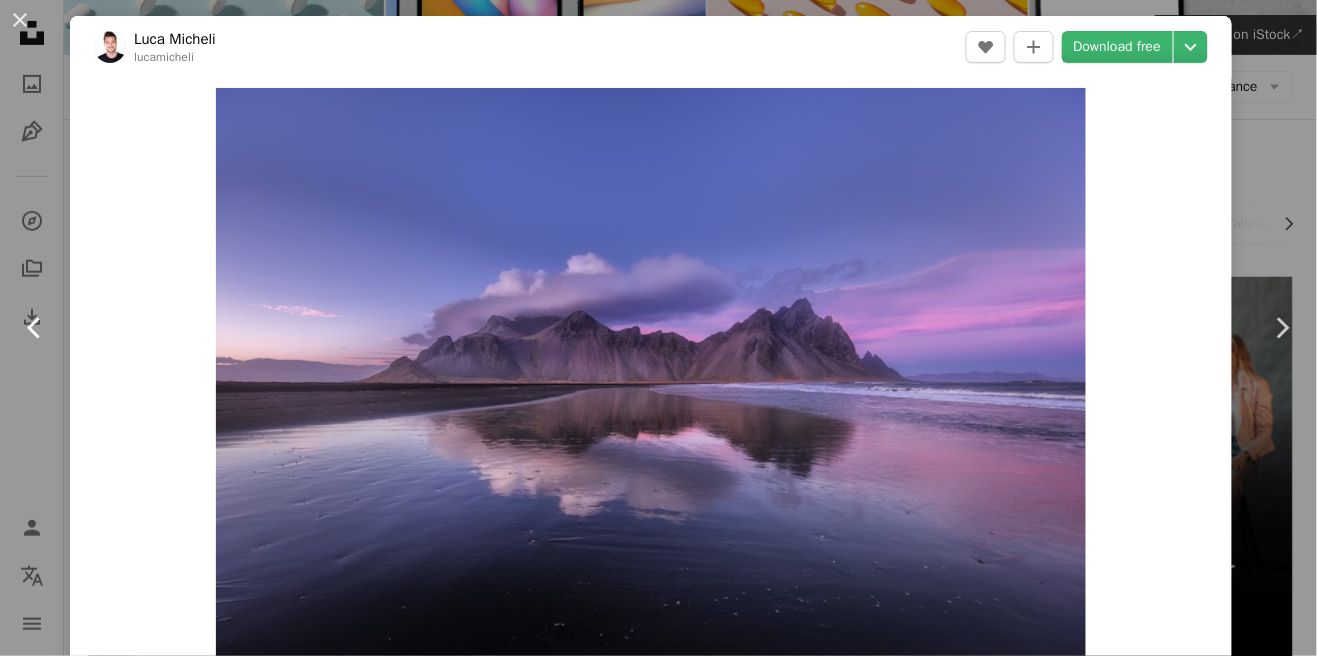click on "Chevron left" at bounding box center [35, 328] 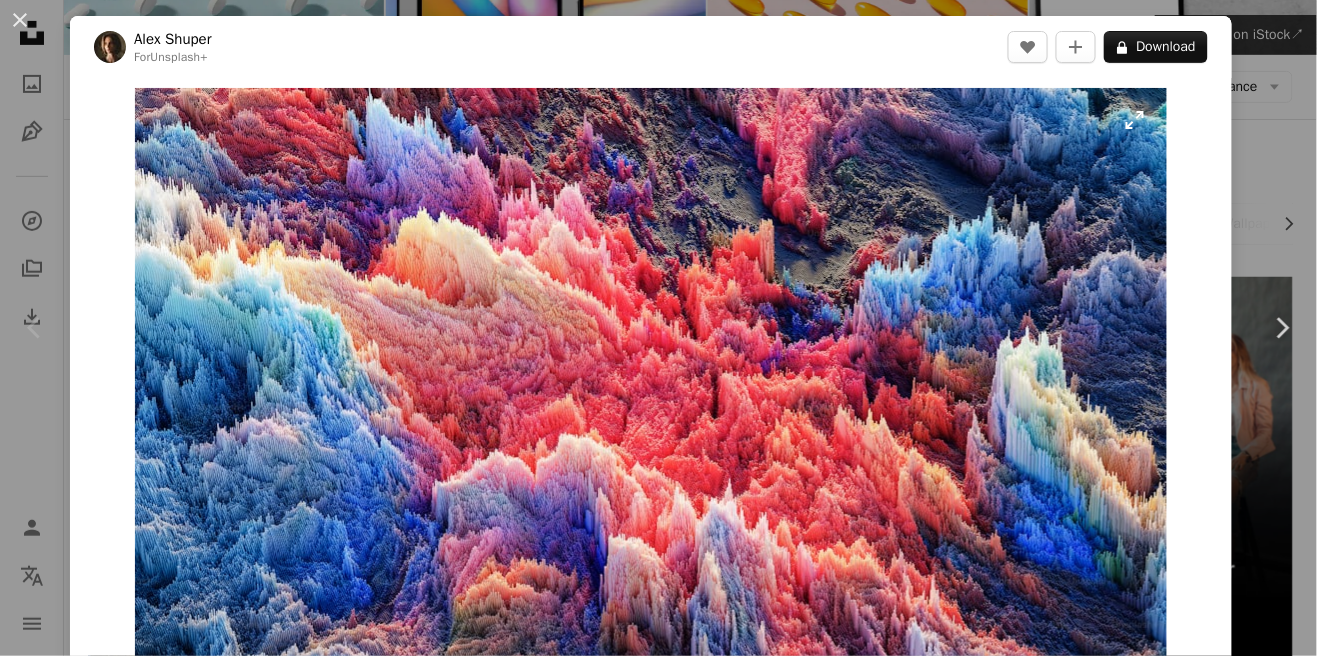 click at bounding box center [651, 378] 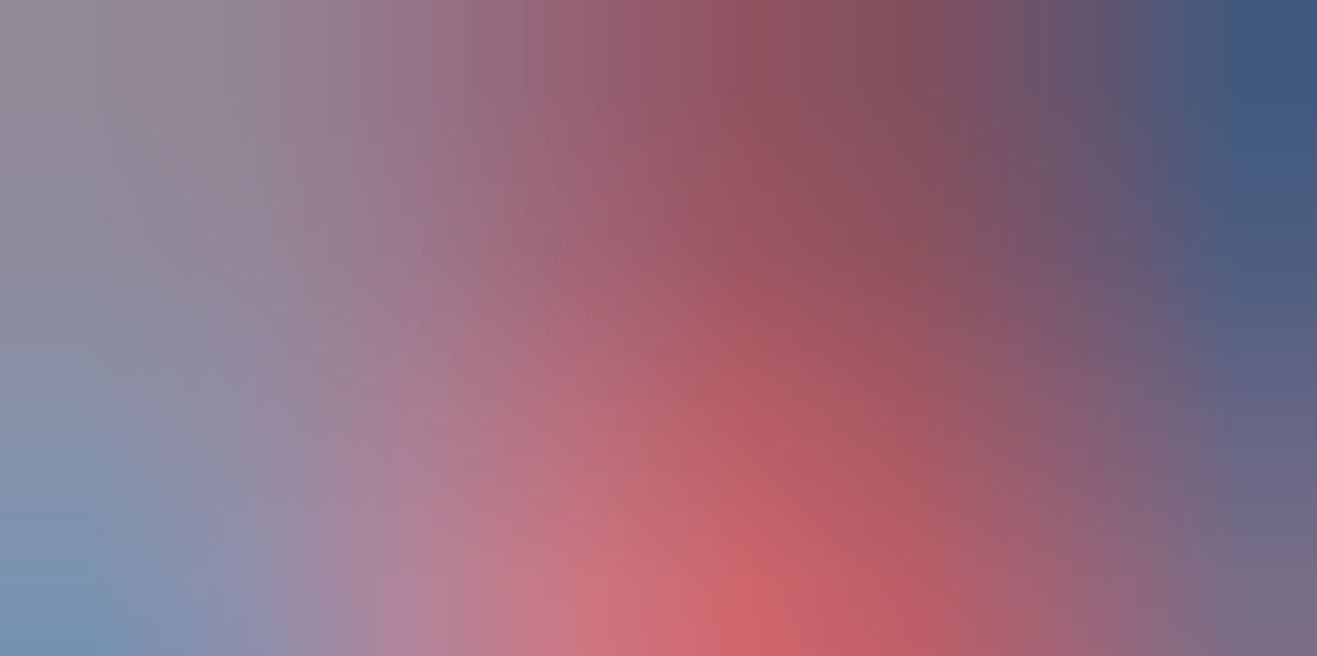 scroll, scrollTop: 42, scrollLeft: 0, axis: vertical 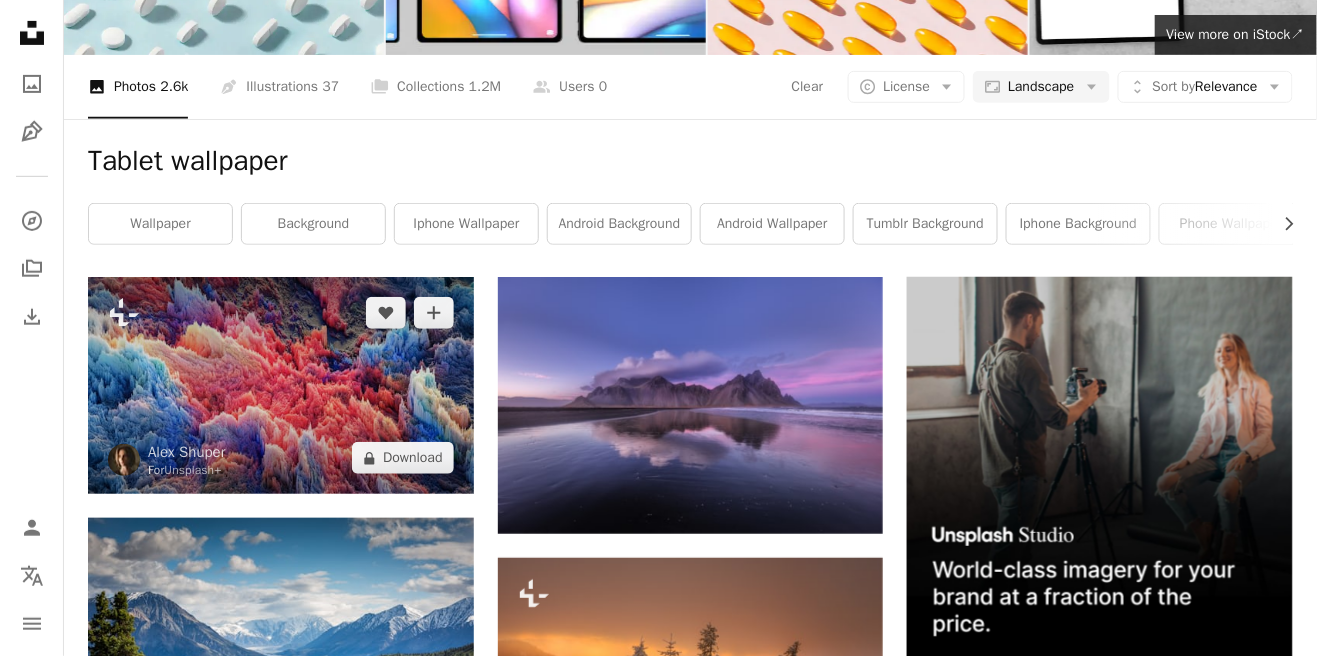 click at bounding box center (281, 385) 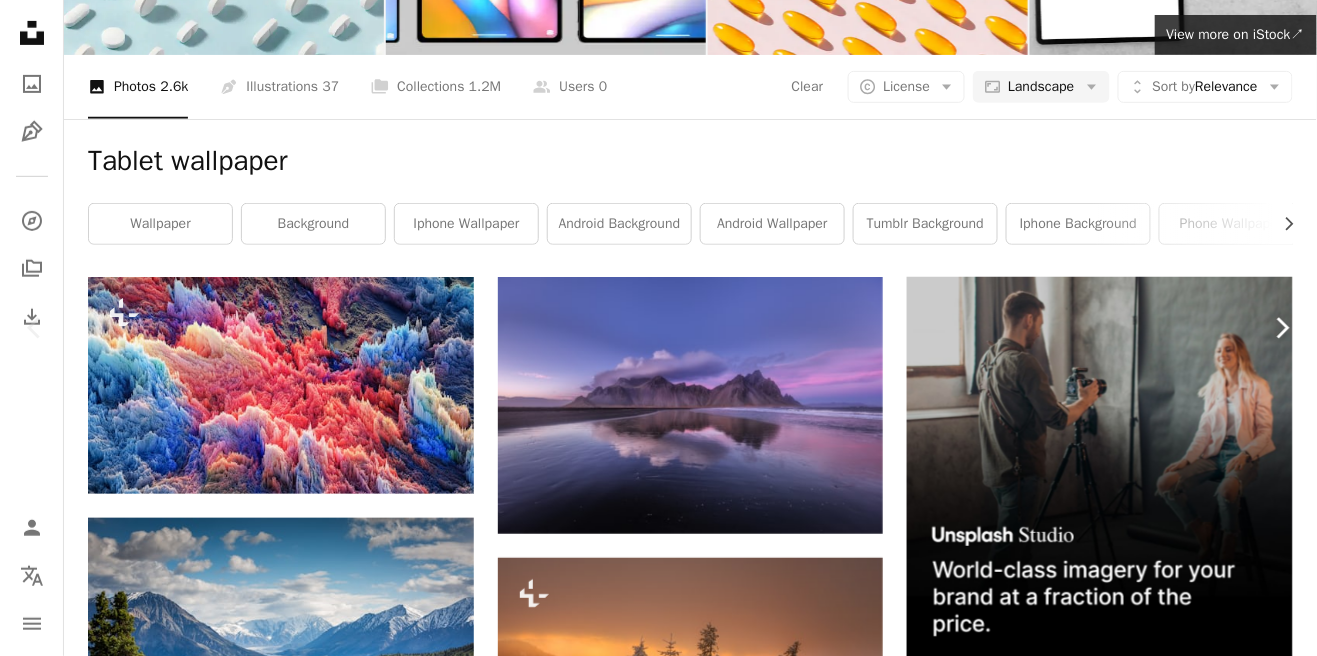 click on "Chevron right" 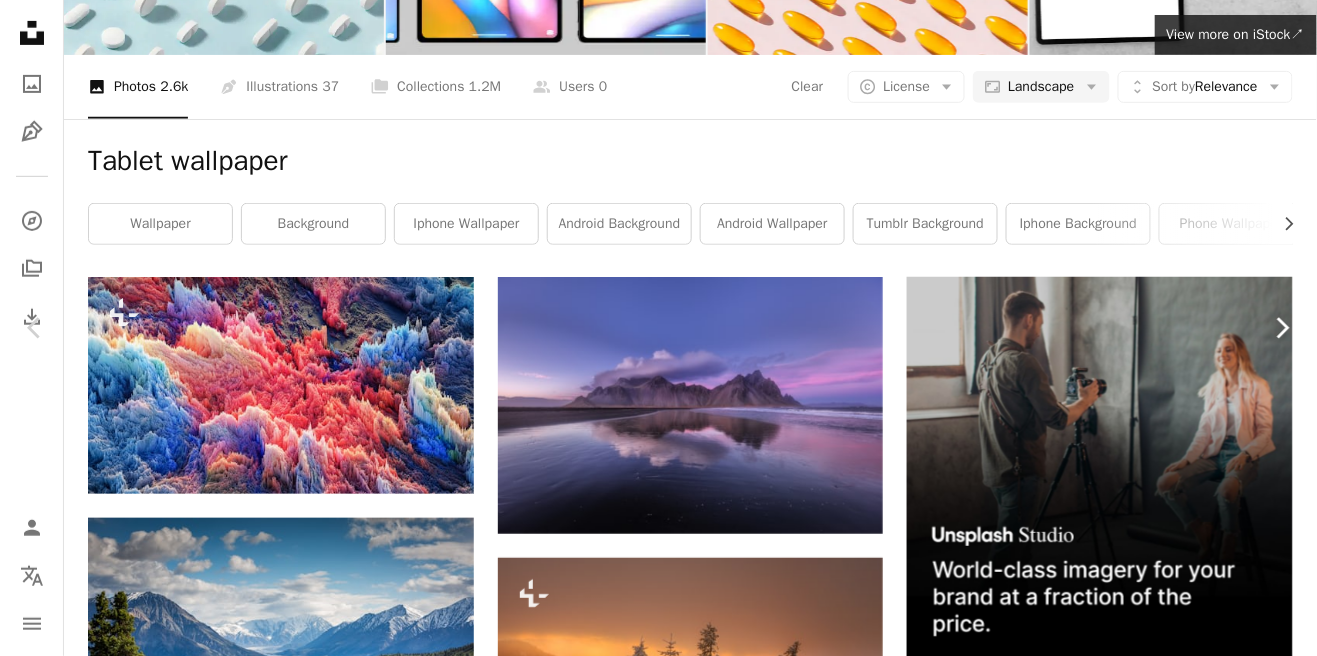 click on "Chevron right" 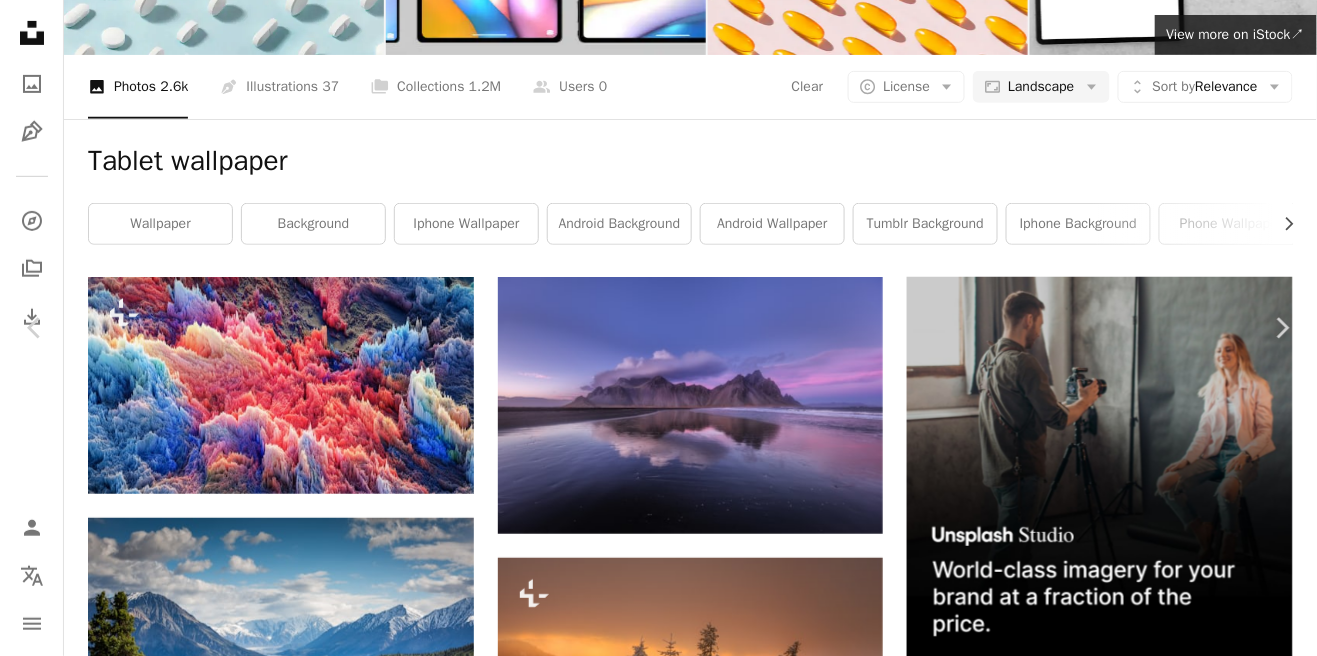 click at bounding box center (651, 3768) 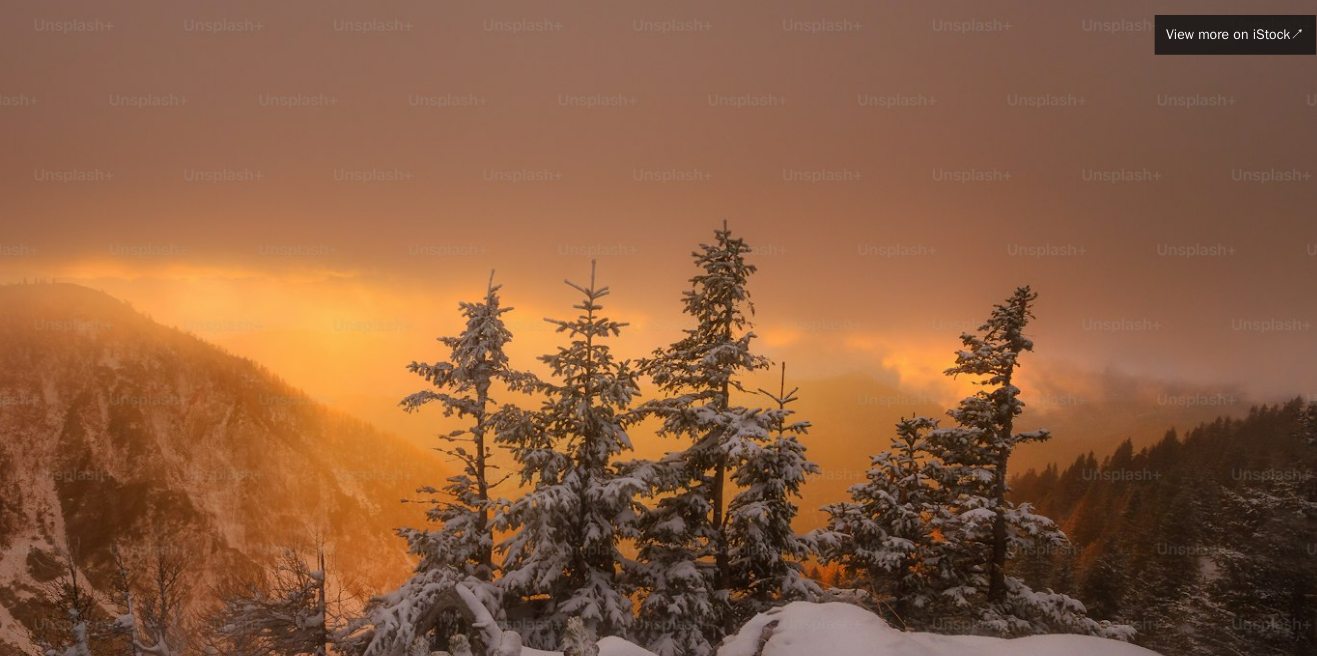 scroll, scrollTop: 173, scrollLeft: 0, axis: vertical 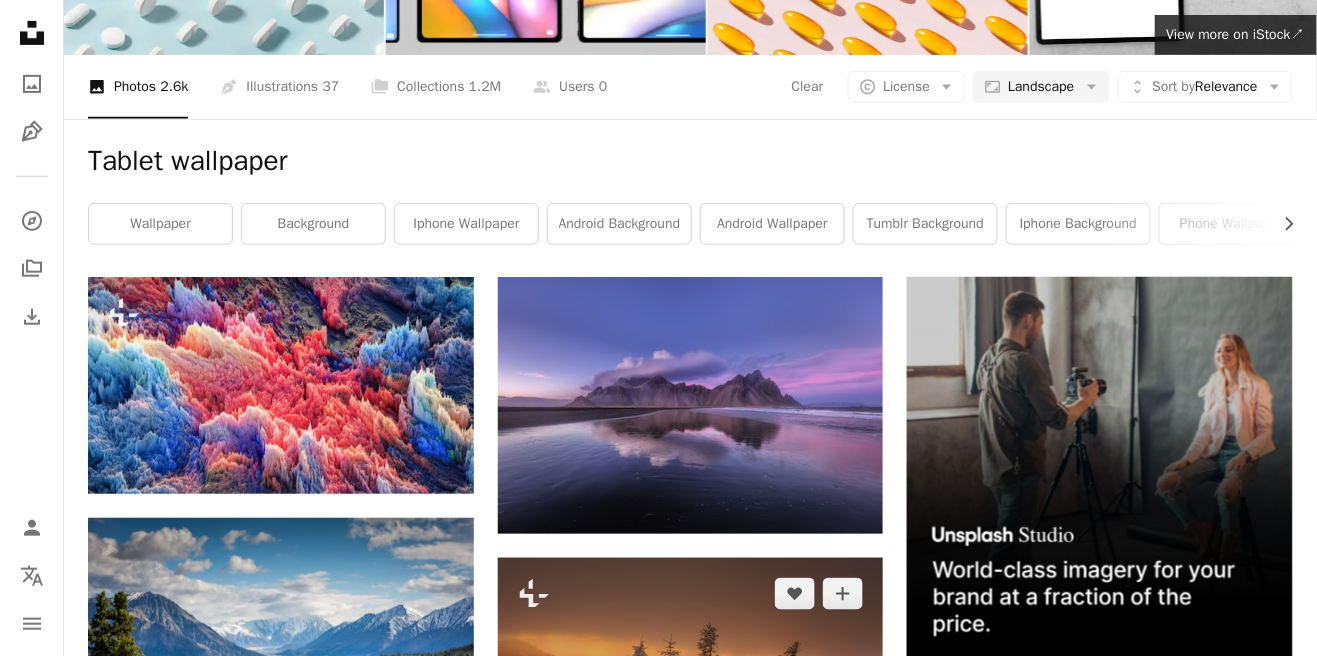 click at bounding box center [691, 704] 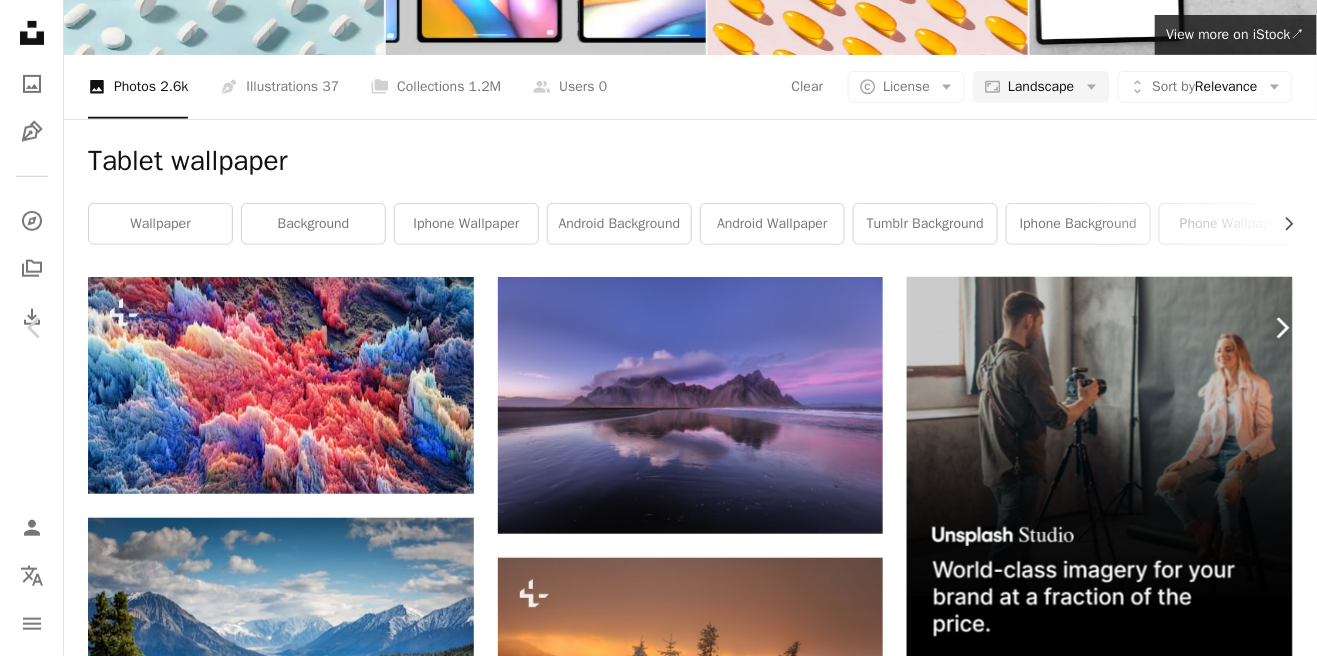 click on "Chevron right" 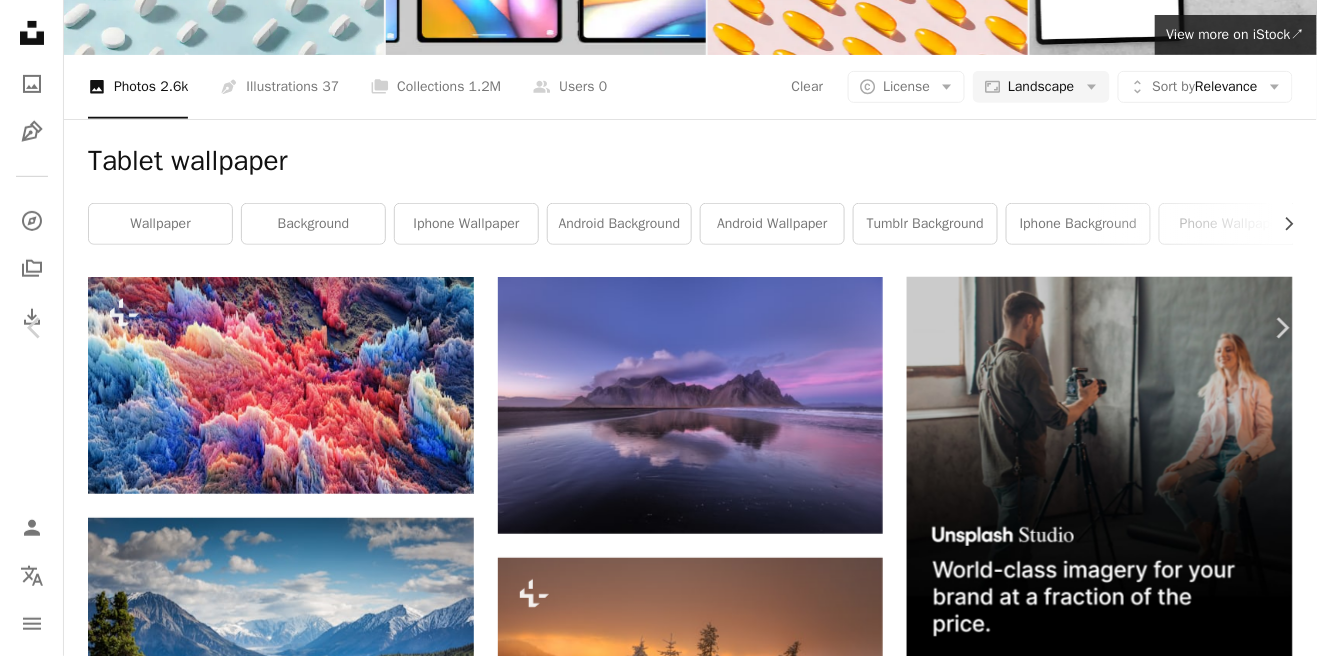 click at bounding box center [651, 3768] 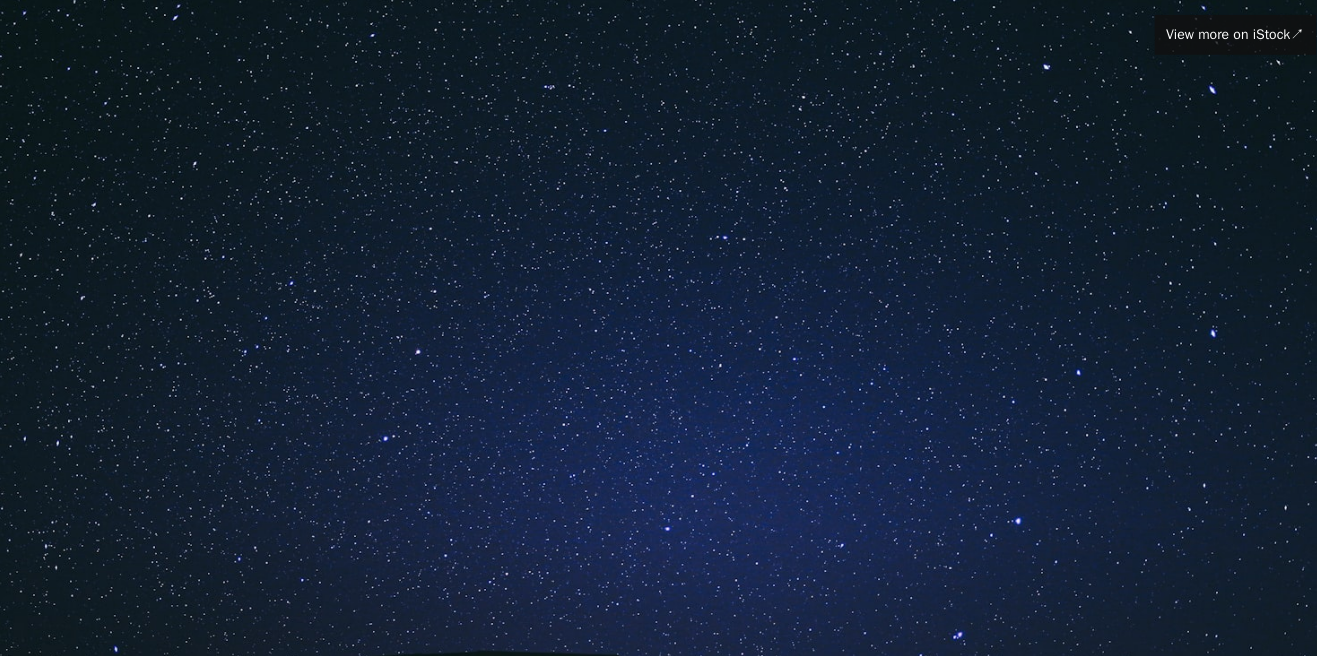 scroll, scrollTop: 112, scrollLeft: 0, axis: vertical 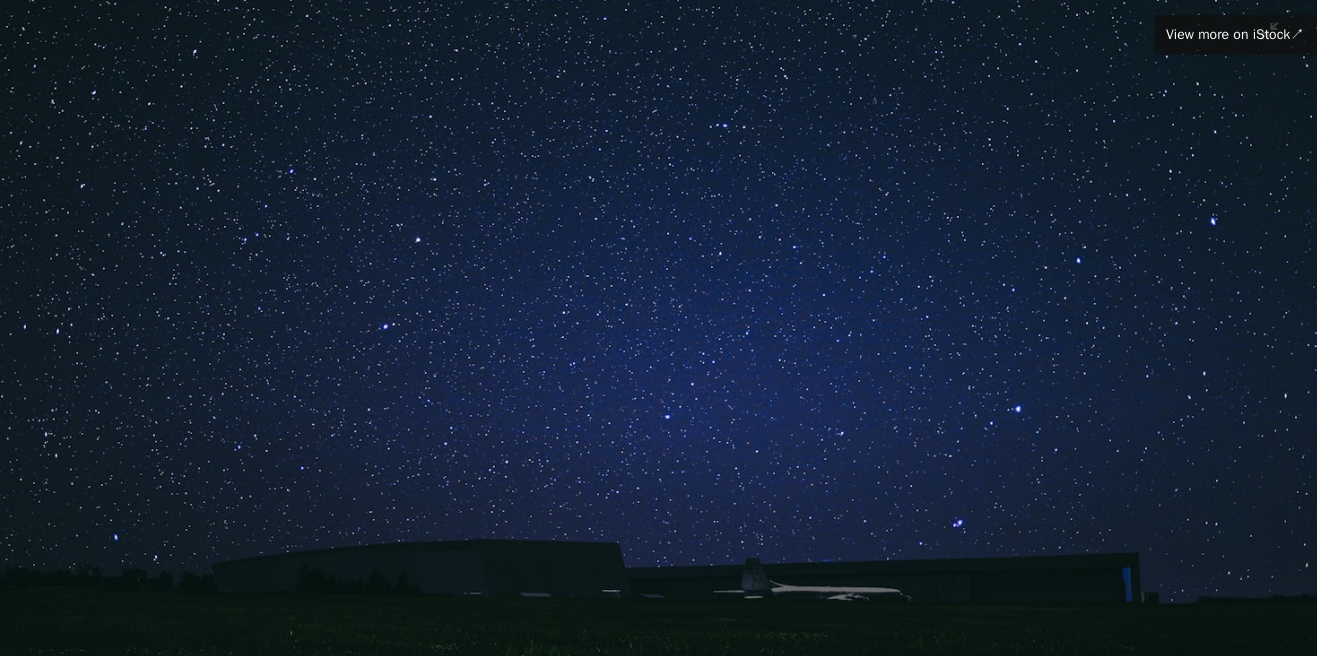 click at bounding box center (658, 326) 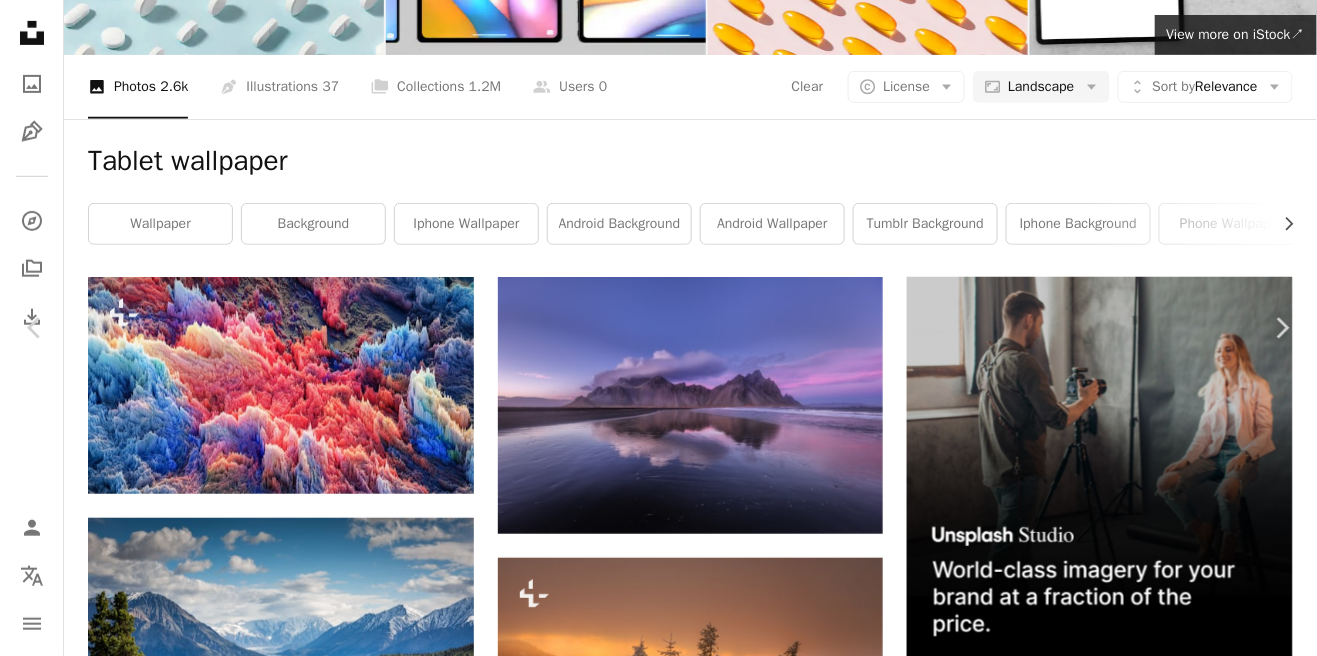 click at bounding box center [651, 3757] 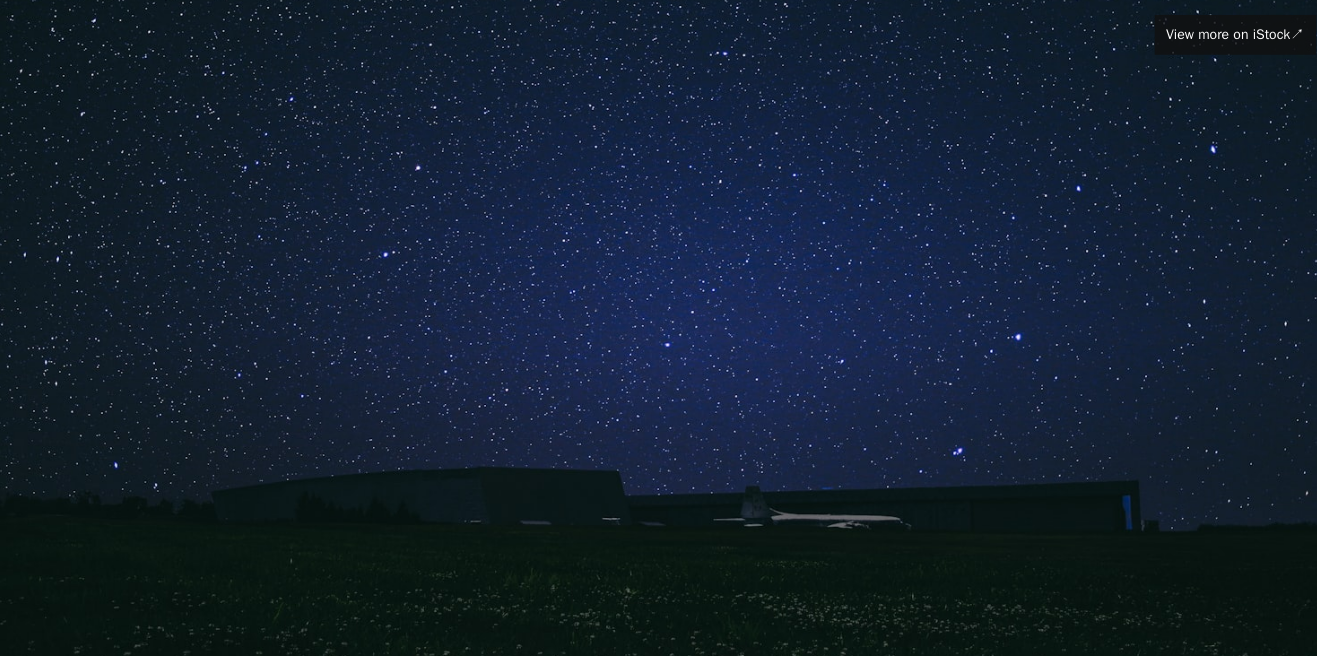 scroll, scrollTop: 150, scrollLeft: 0, axis: vertical 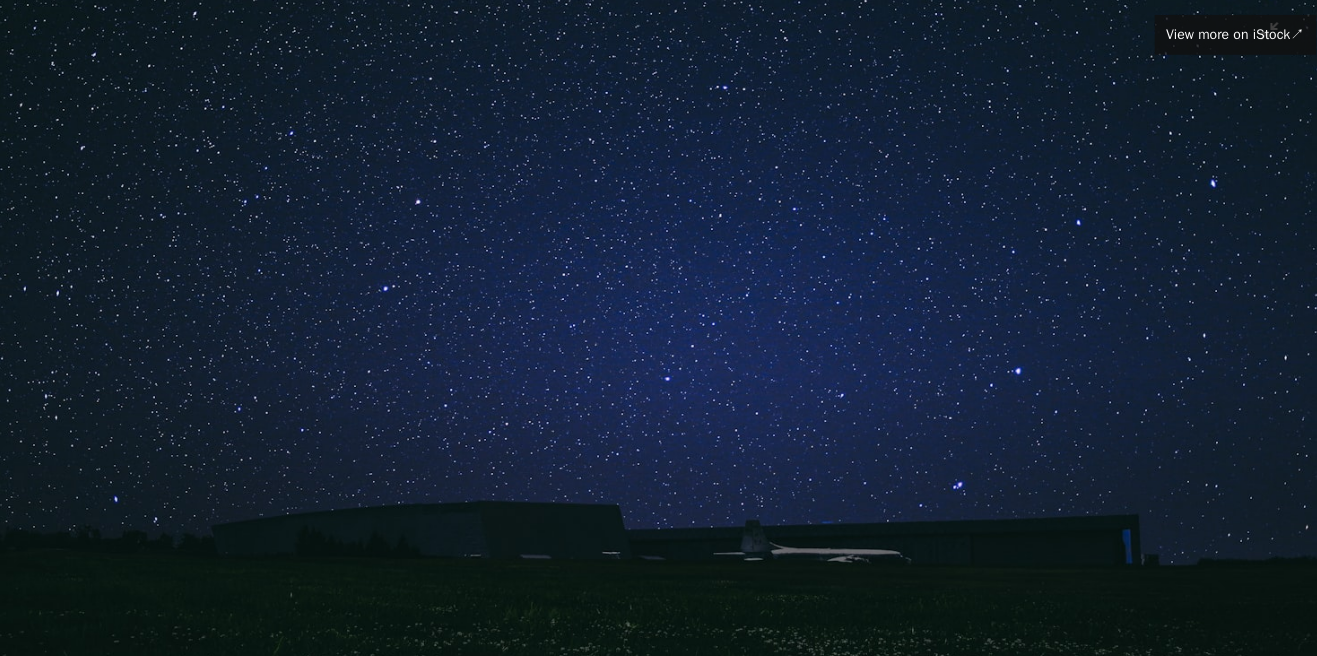 click at bounding box center (658, 288) 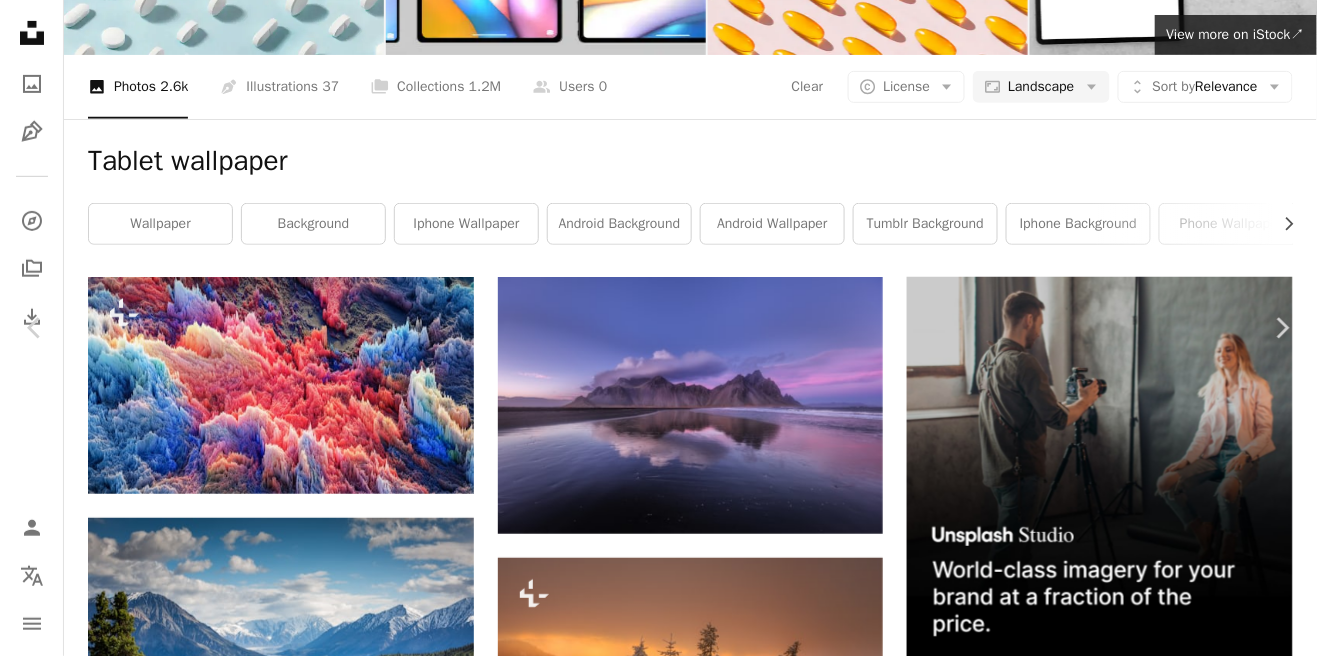 click on "Download free" at bounding box center (1118, 3426) 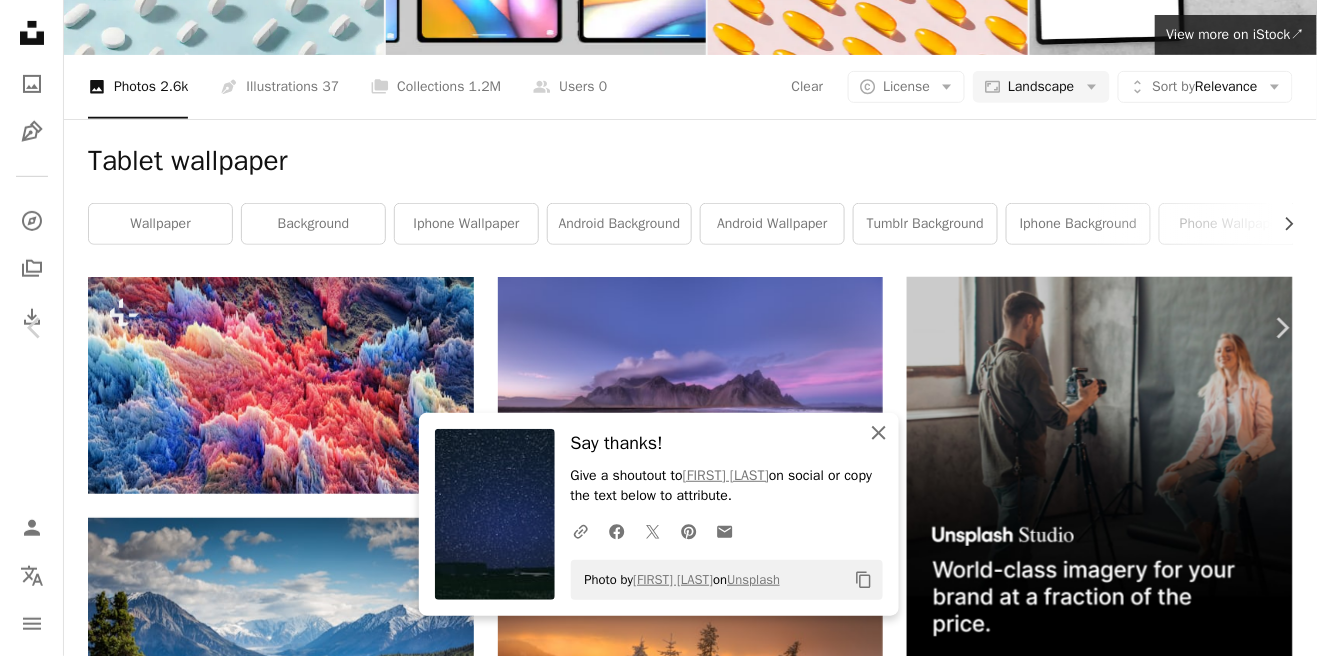 click 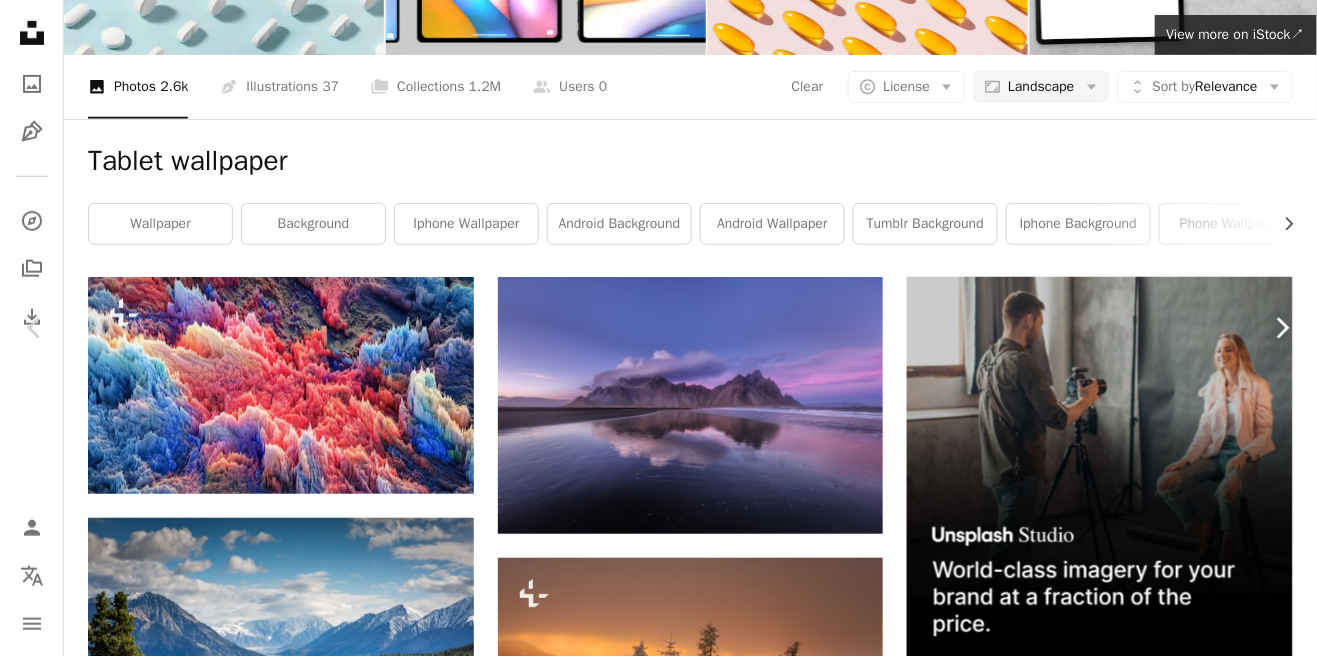 click on "Chevron right" 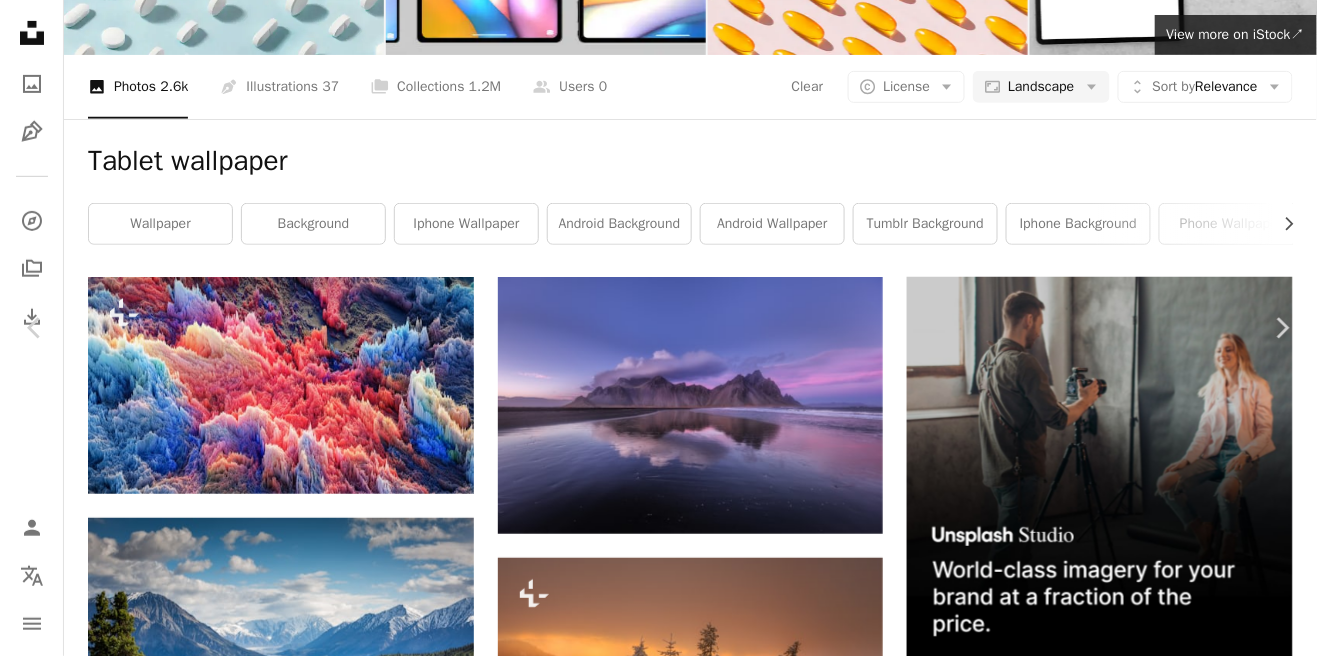 click at bounding box center [651, 3768] 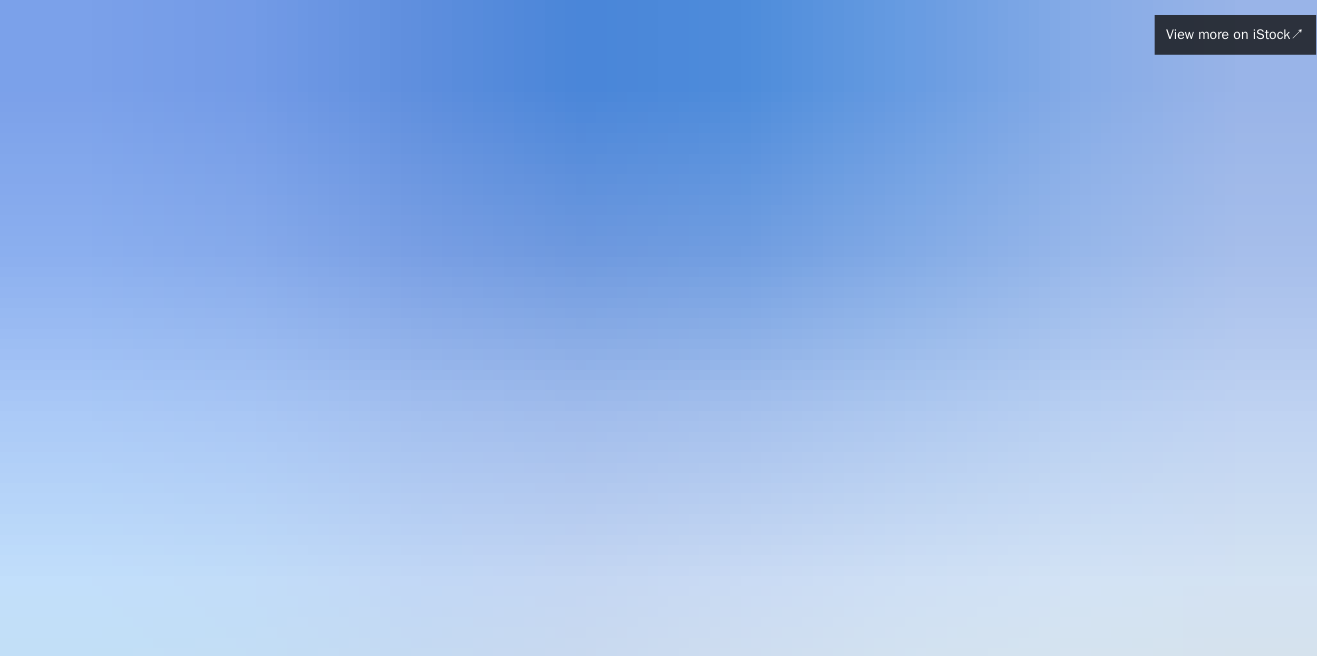scroll, scrollTop: 42, scrollLeft: 0, axis: vertical 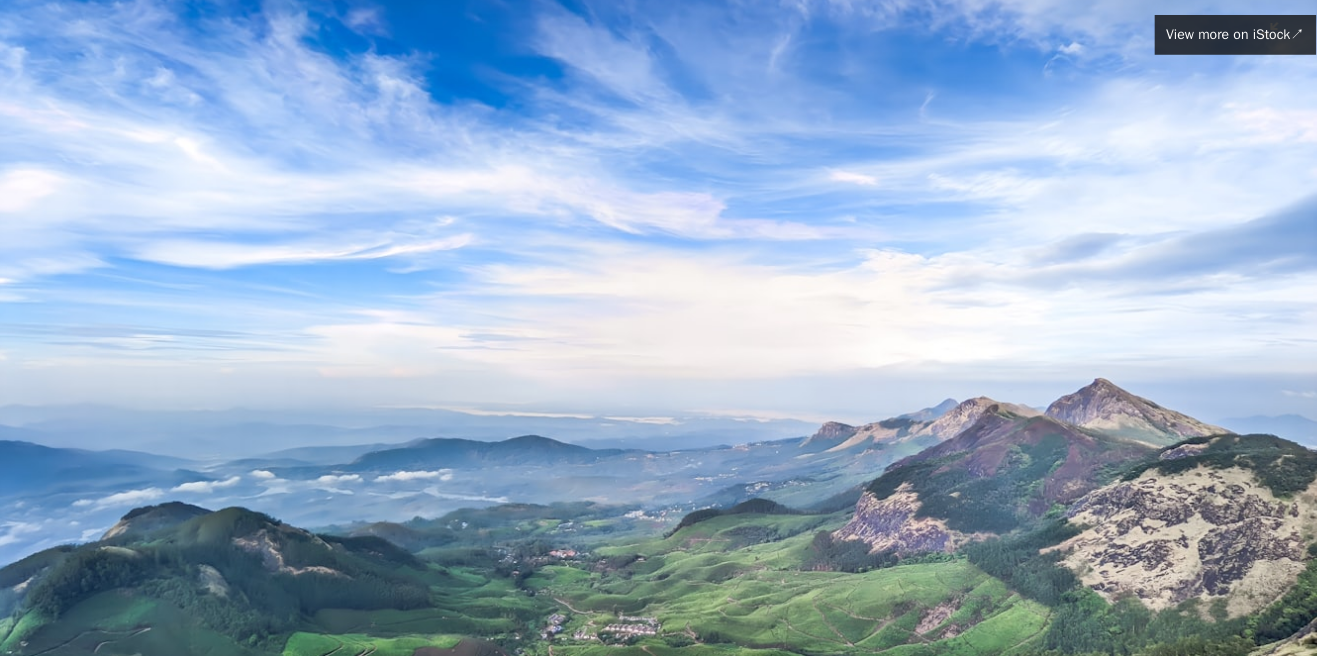 click at bounding box center (658, 328) 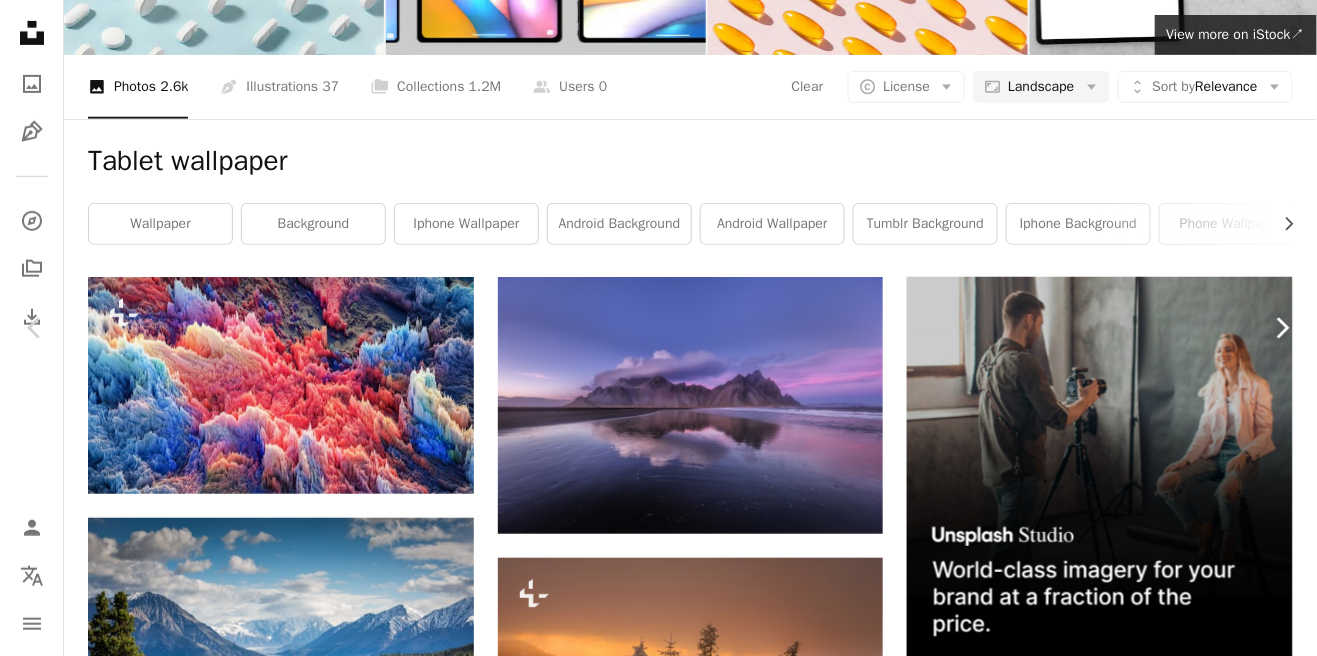 click on "Chevron right" 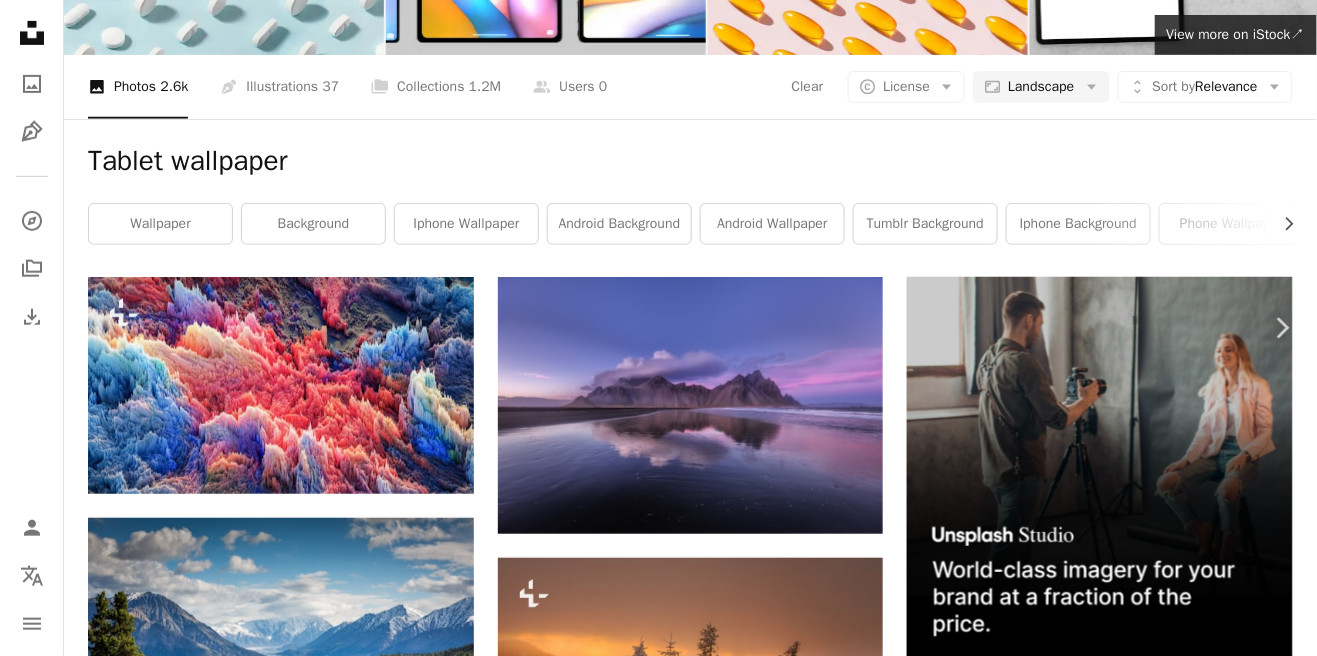 click on "Chevron left" 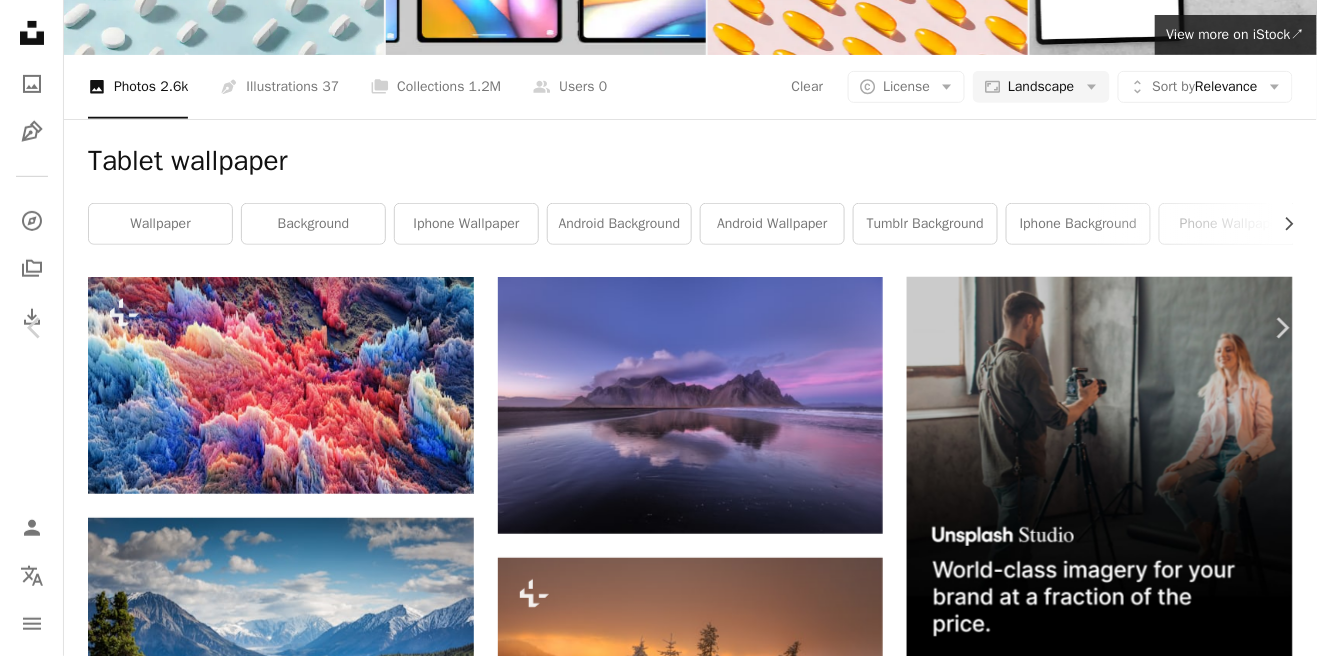 click at bounding box center [651, 3768] 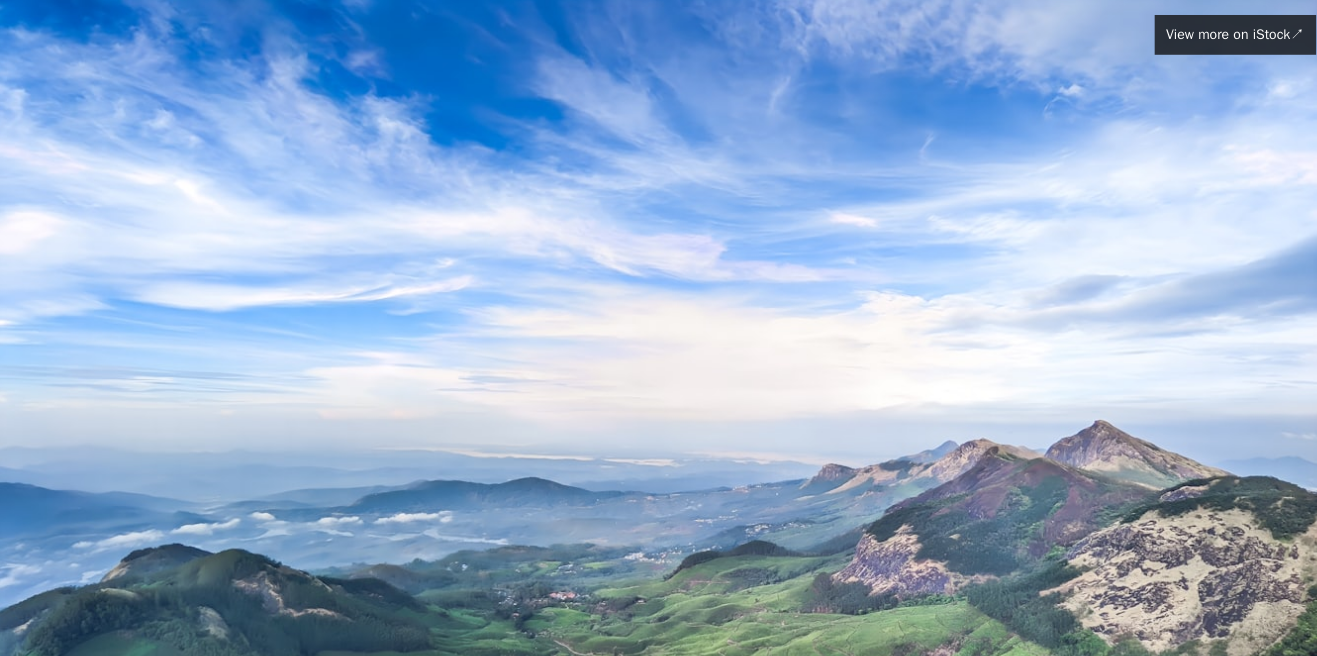 scroll, scrollTop: 42, scrollLeft: 0, axis: vertical 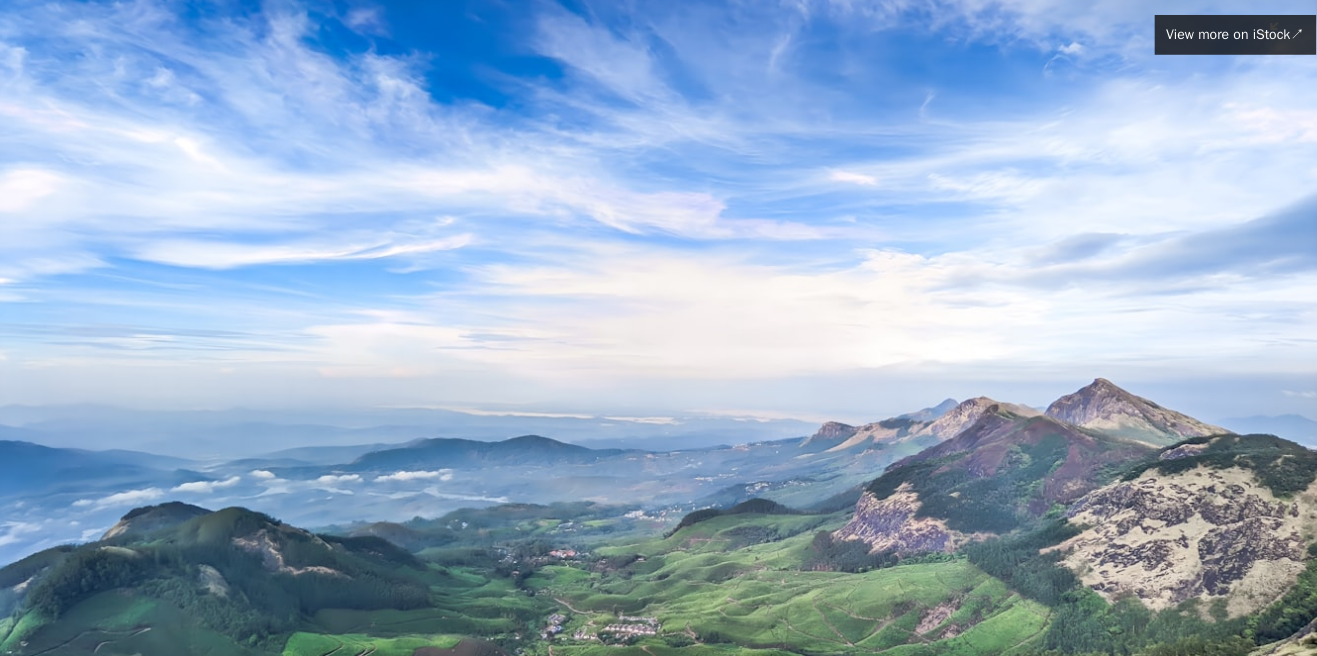 click at bounding box center [658, 328] 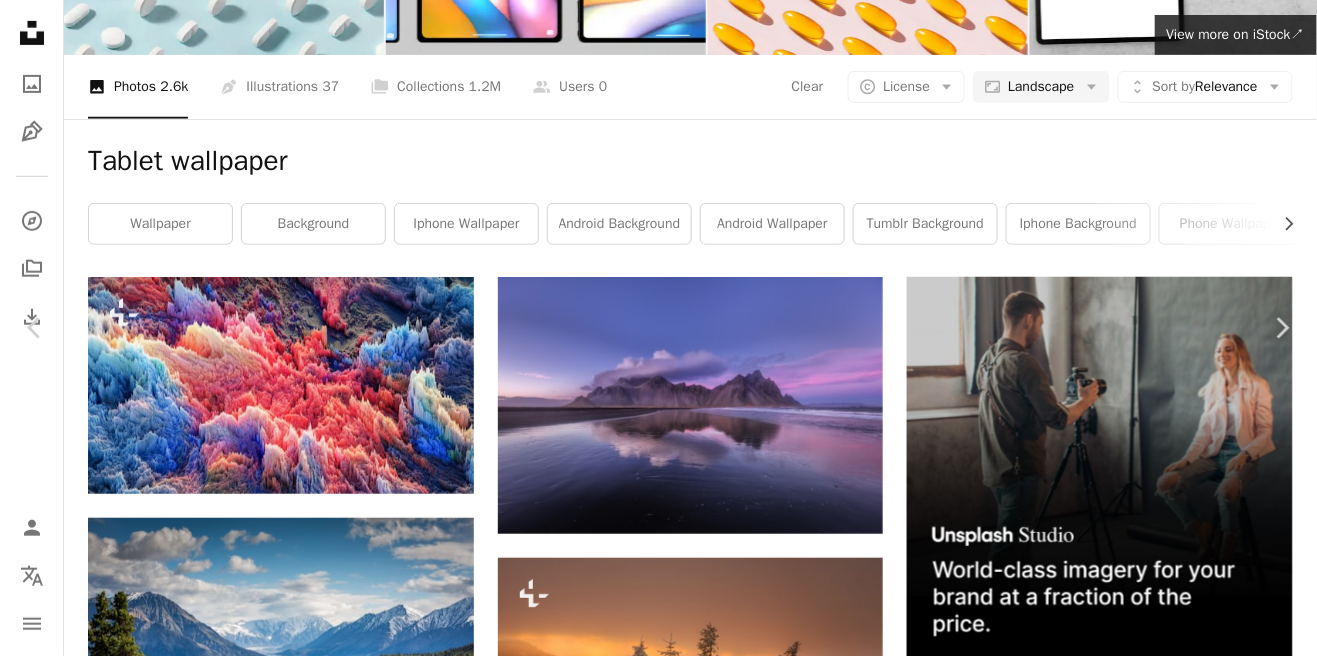 click on "Download free" at bounding box center [1118, 3425] 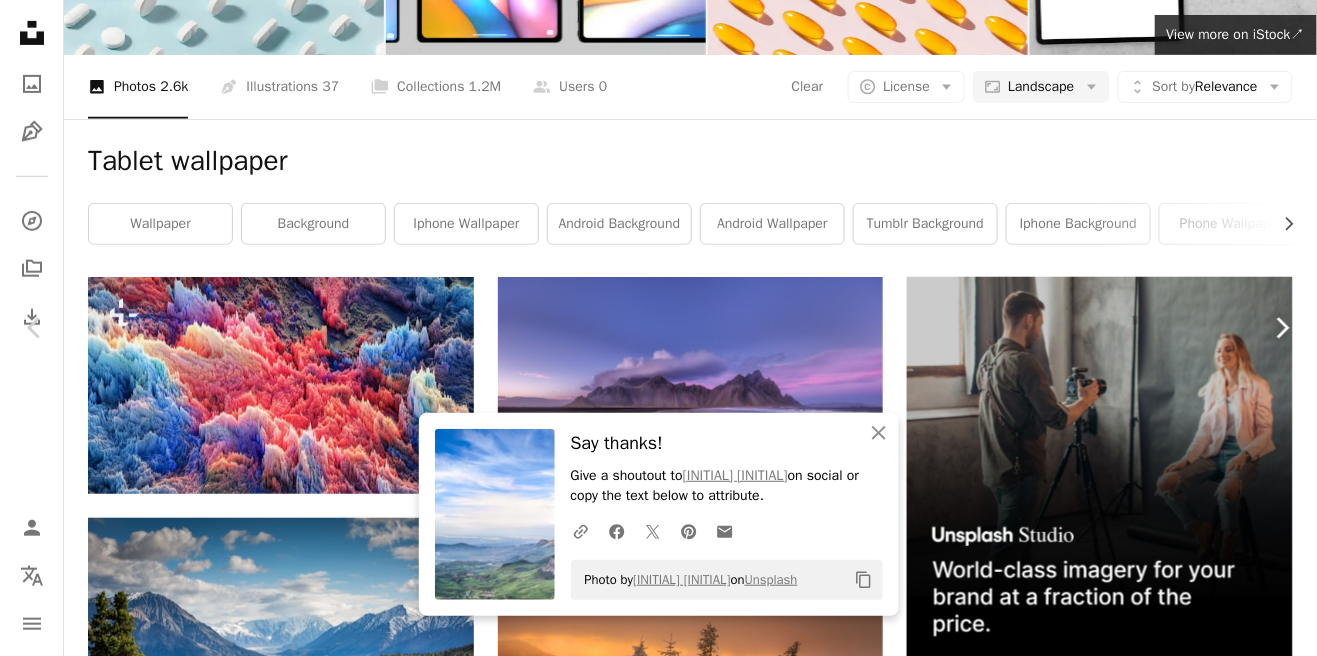 click 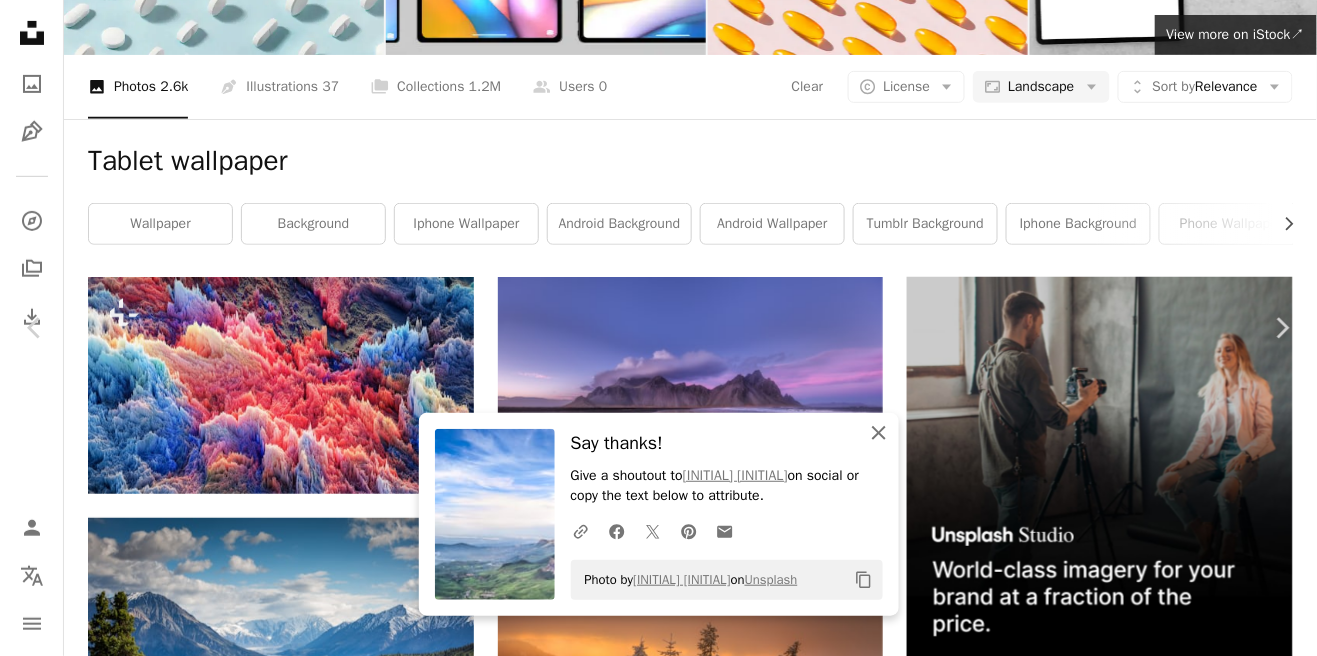 click 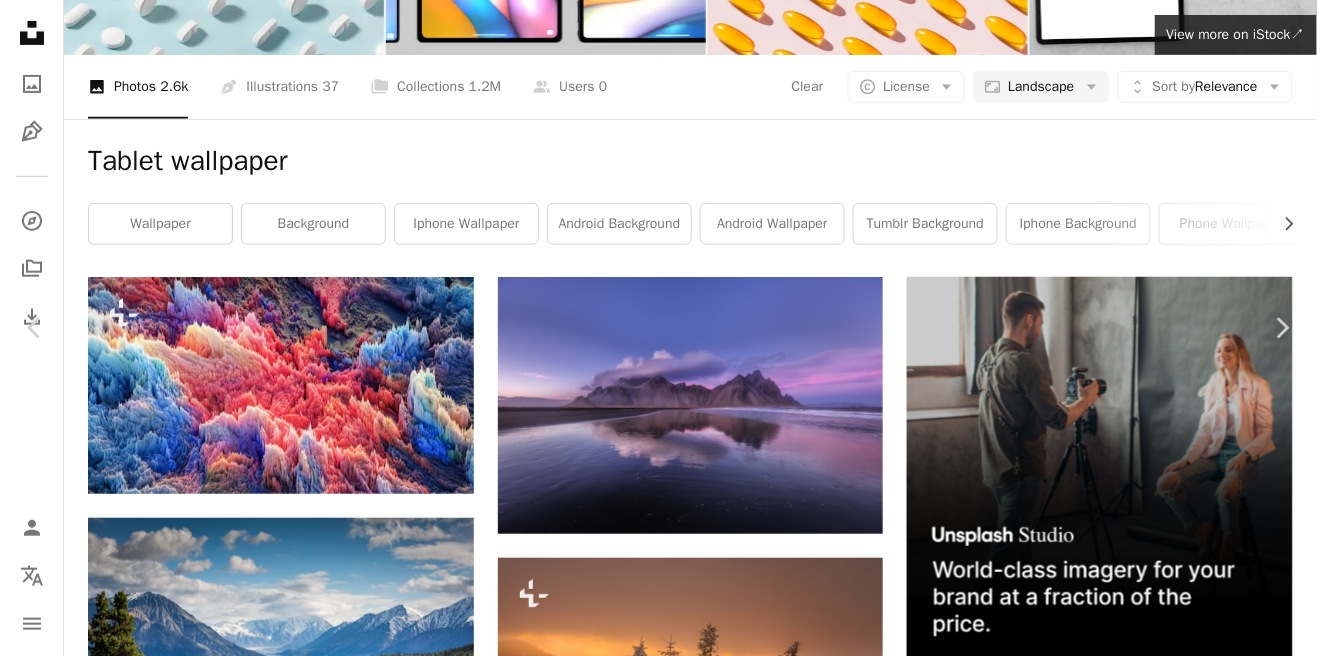 click at bounding box center [651, 3768] 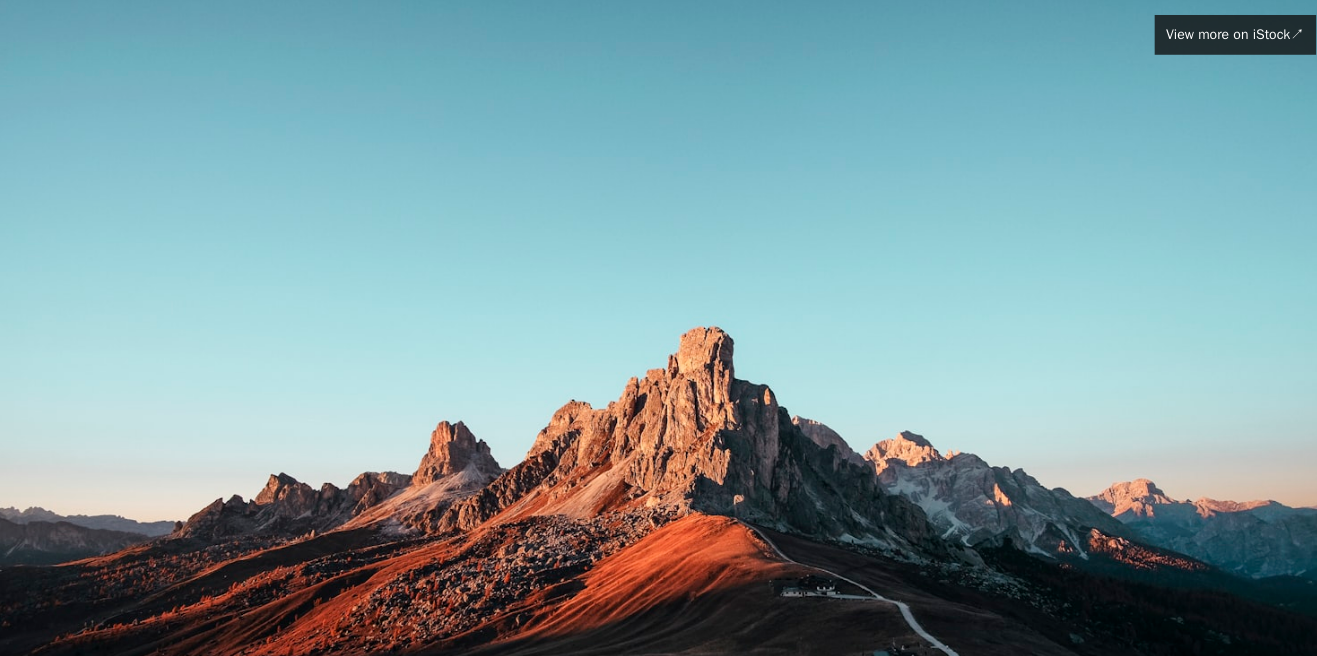 scroll, scrollTop: 112, scrollLeft: 0, axis: vertical 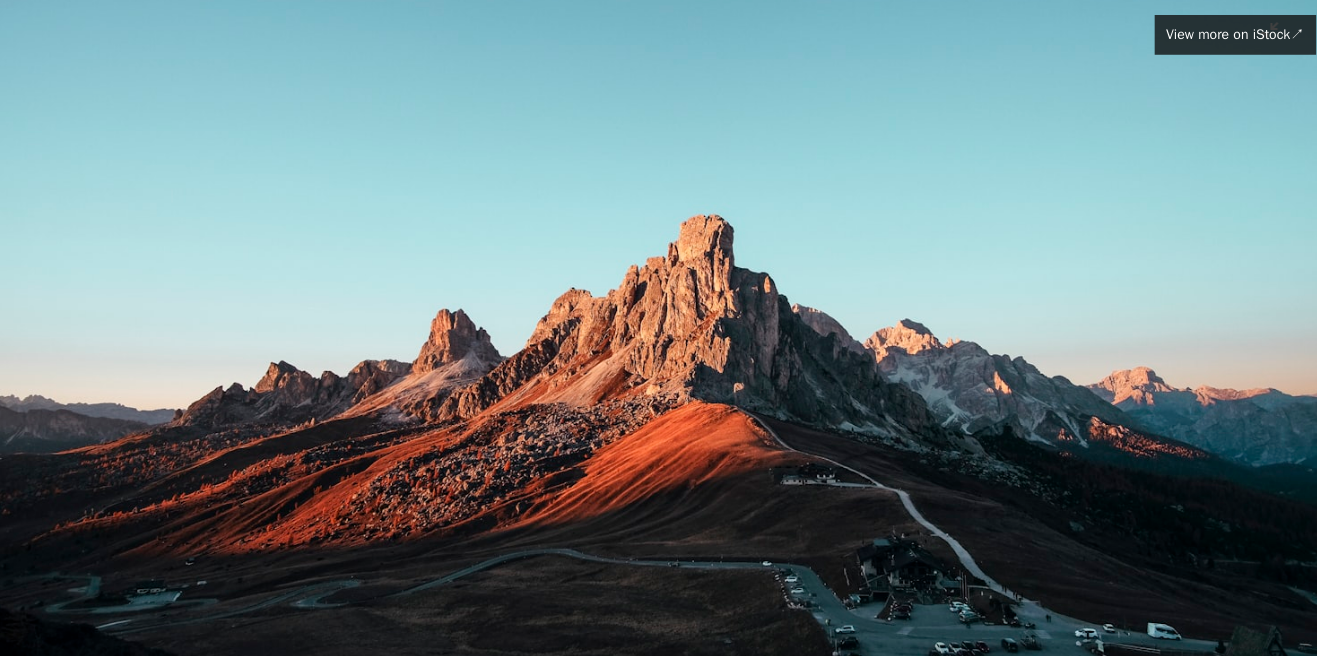 click at bounding box center (658, 326) 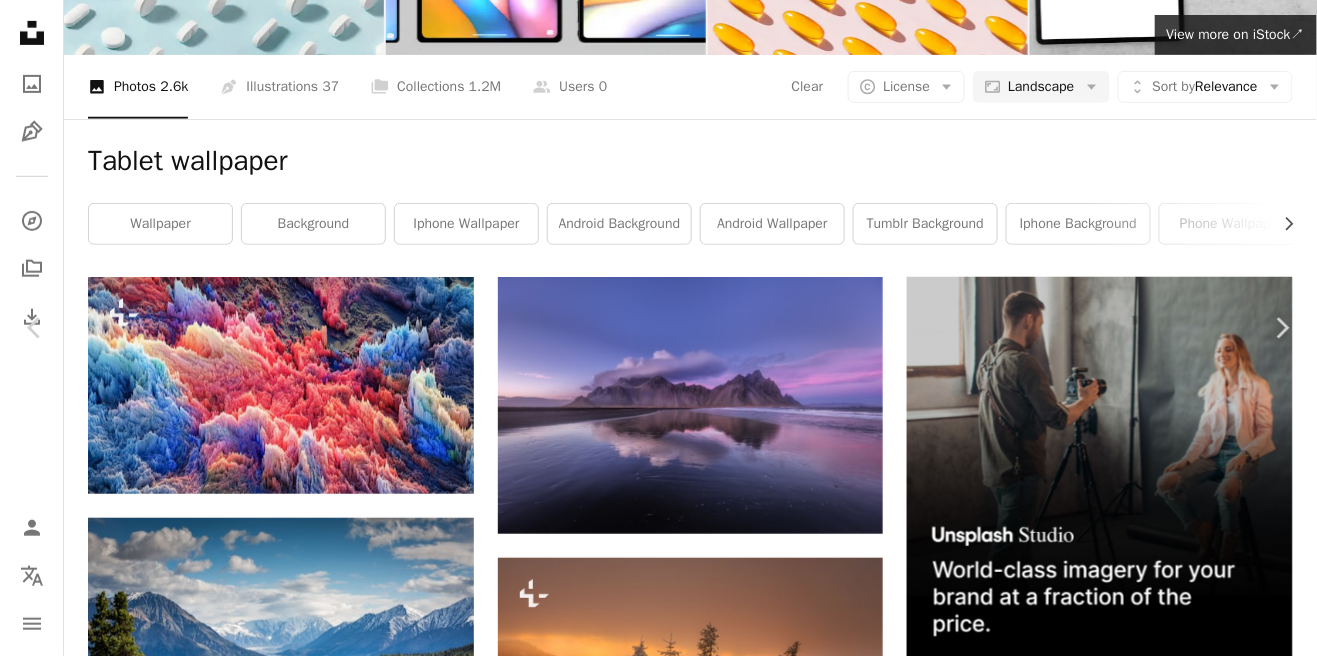 scroll, scrollTop: 11, scrollLeft: 0, axis: vertical 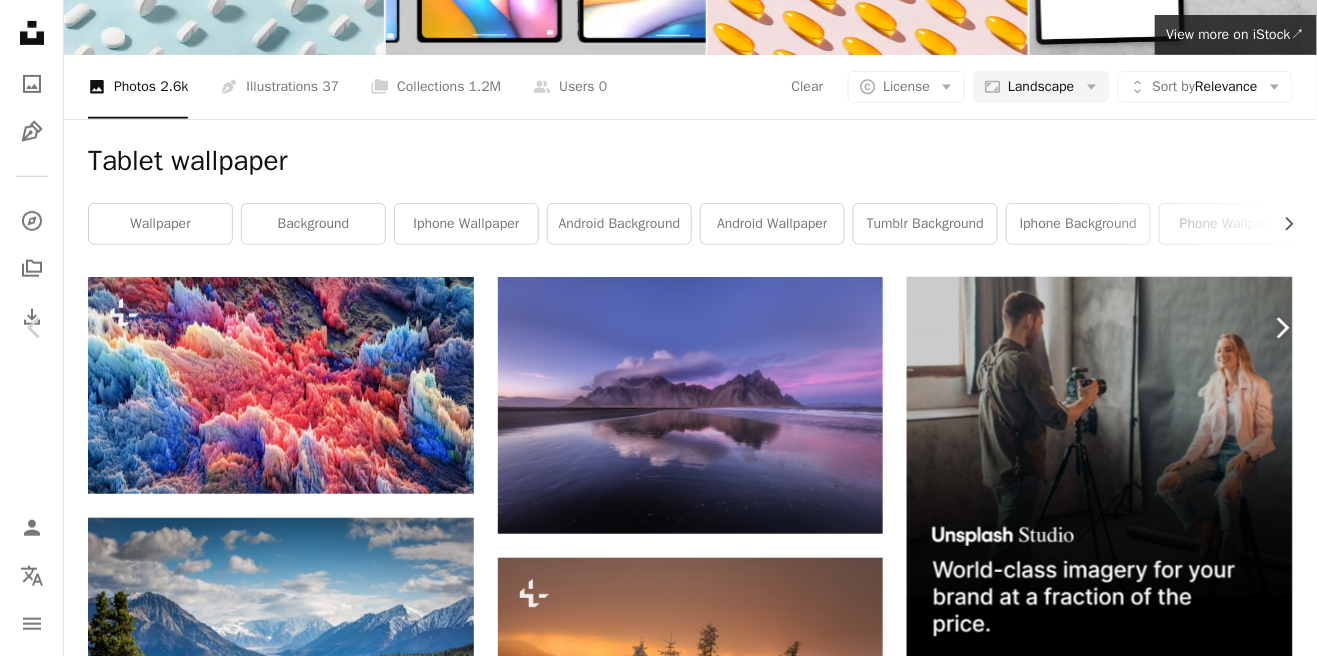 click on "Chevron right" 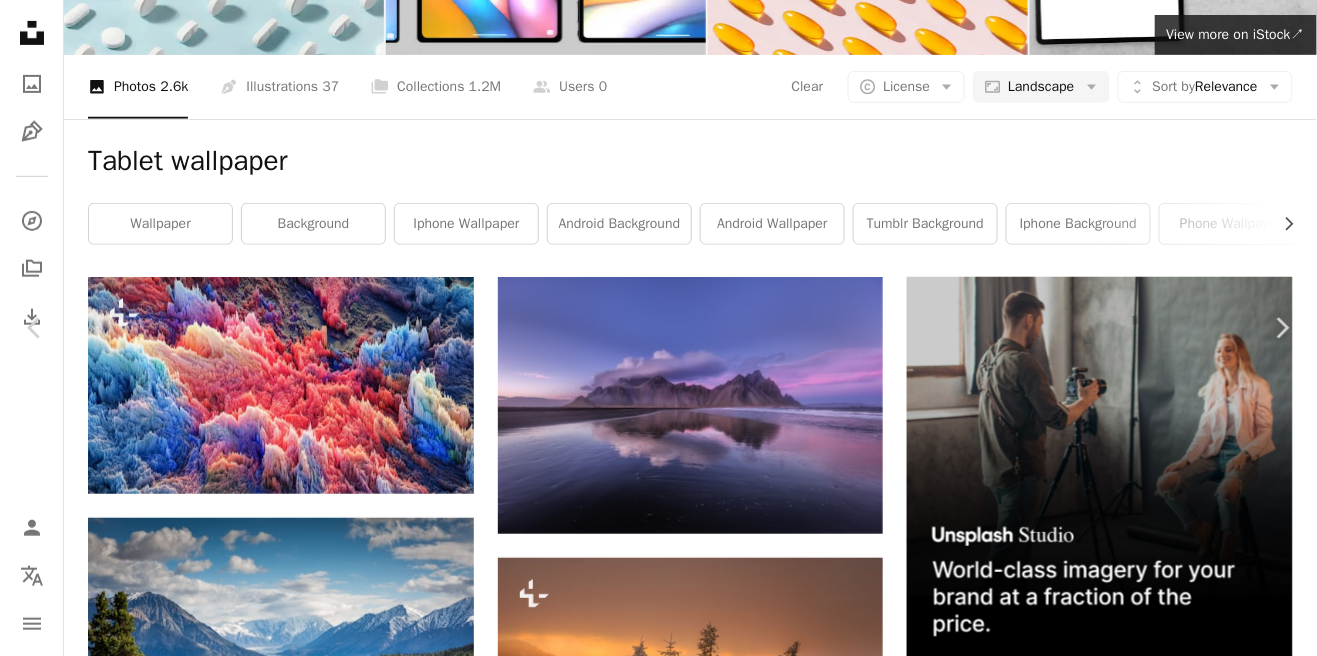 click at bounding box center (651, 3768) 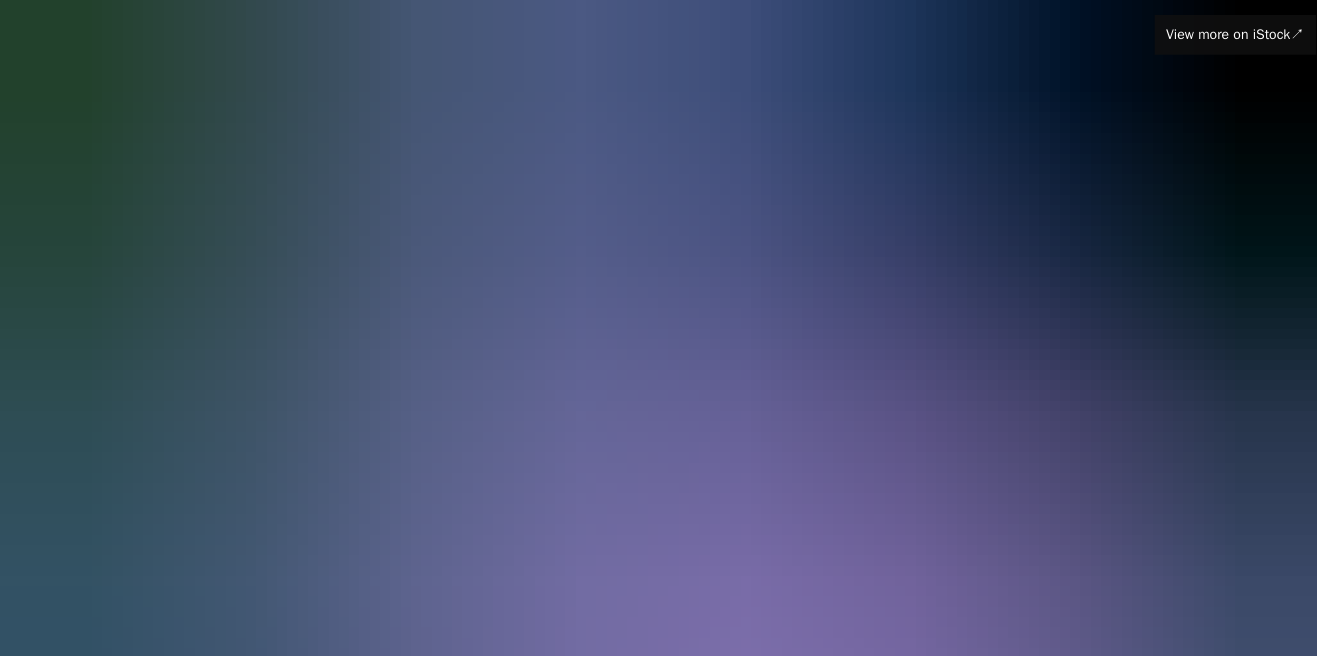 scroll, scrollTop: 42, scrollLeft: 0, axis: vertical 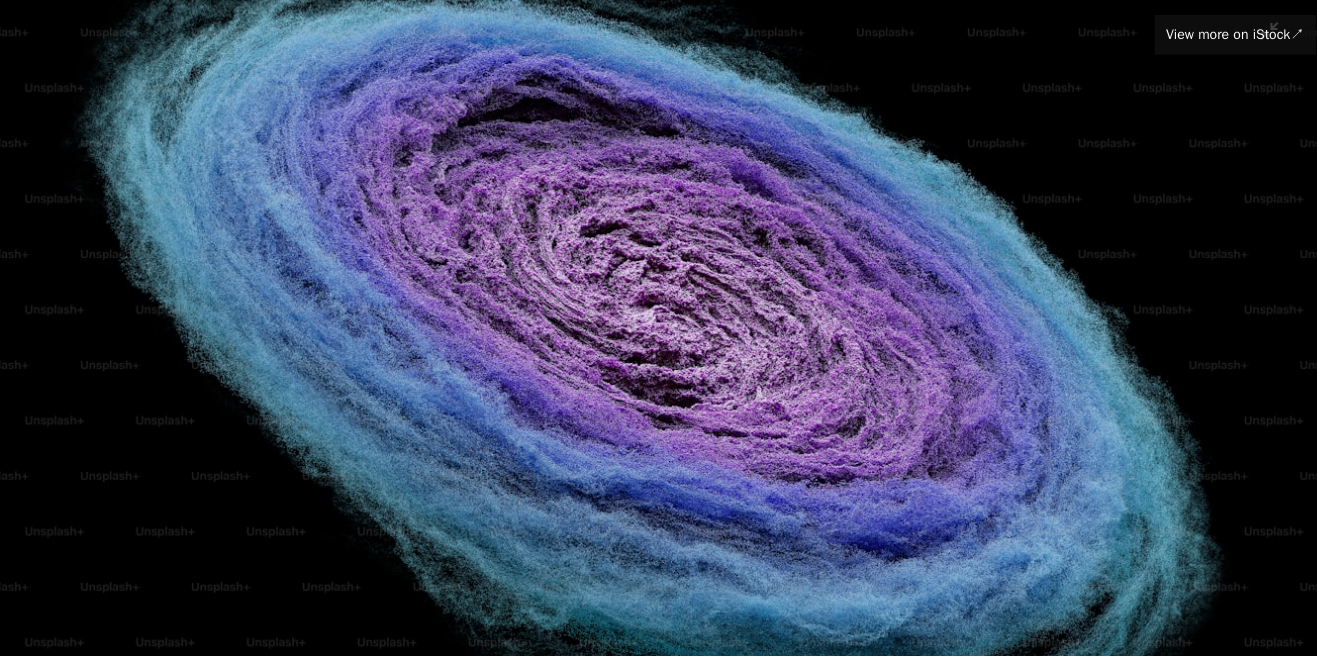 click at bounding box center [658, 328] 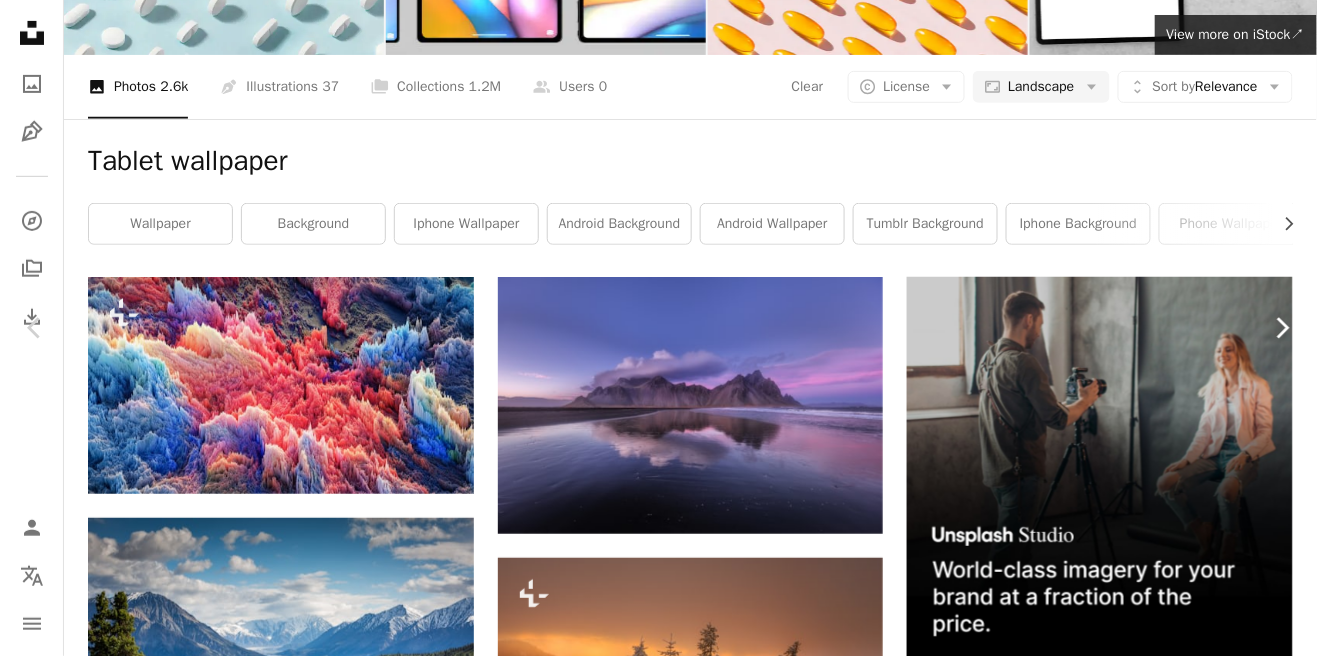 click on "Chevron right" 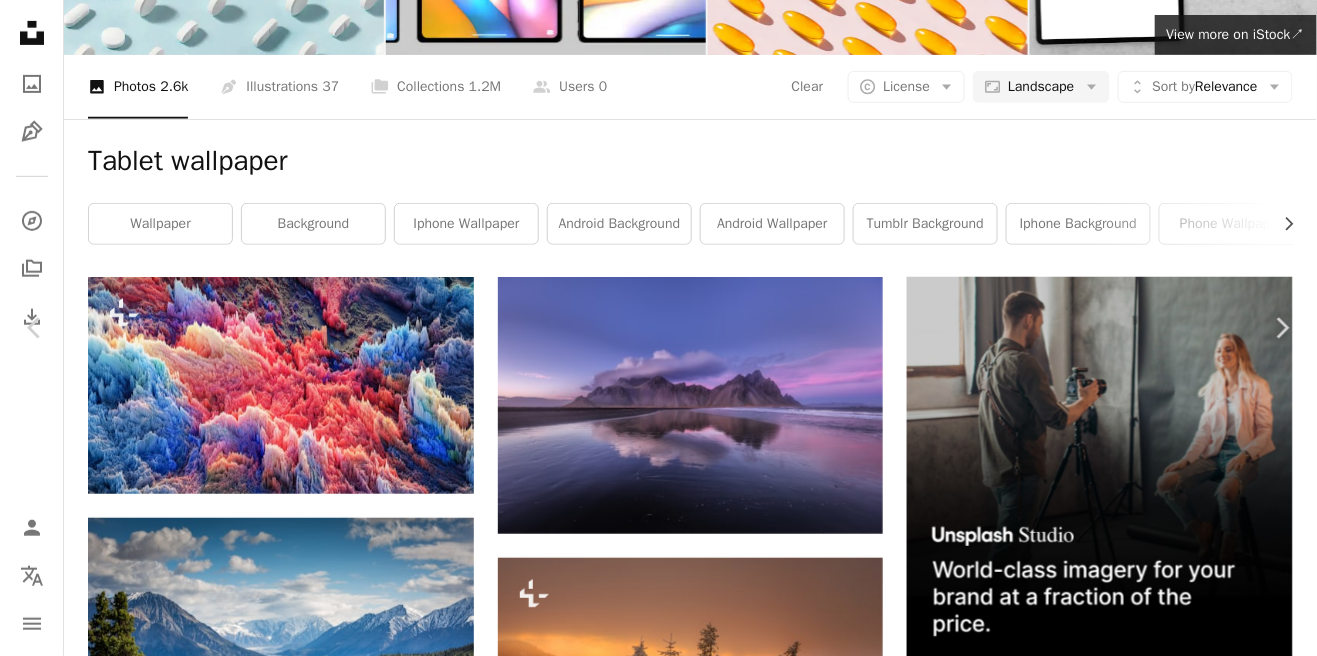 click at bounding box center (651, 3768) 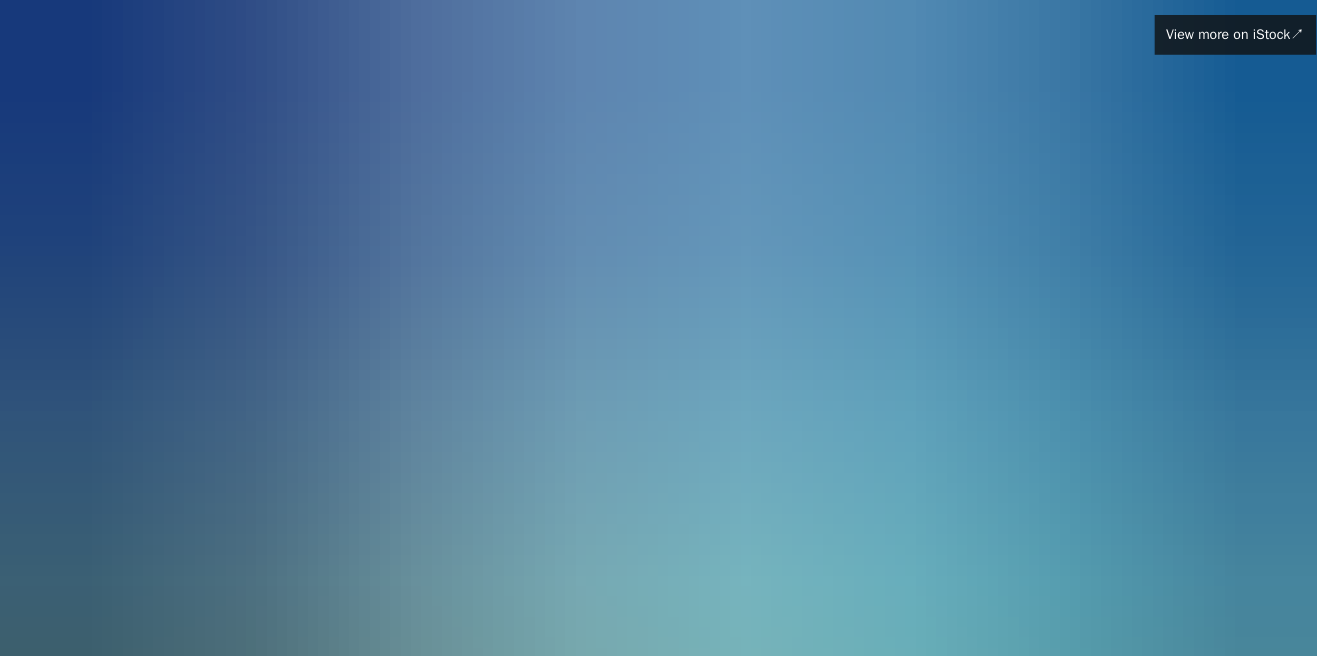 scroll, scrollTop: 112, scrollLeft: 0, axis: vertical 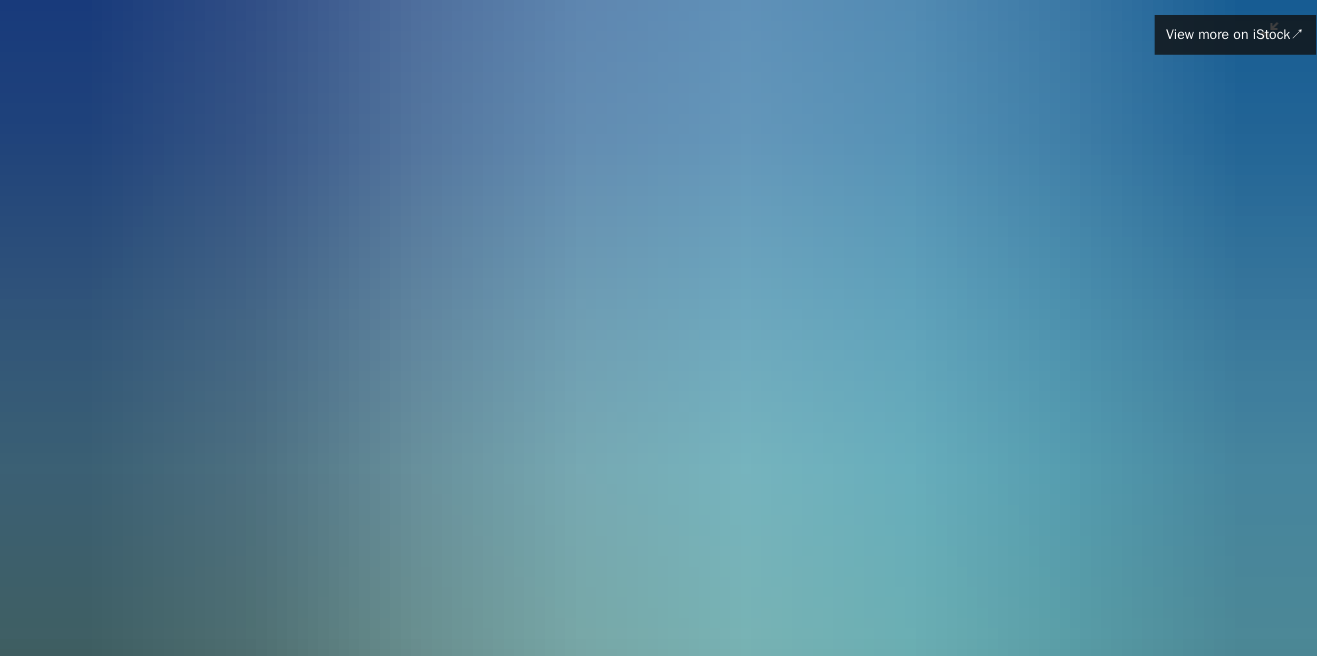 click at bounding box center [658, 326] 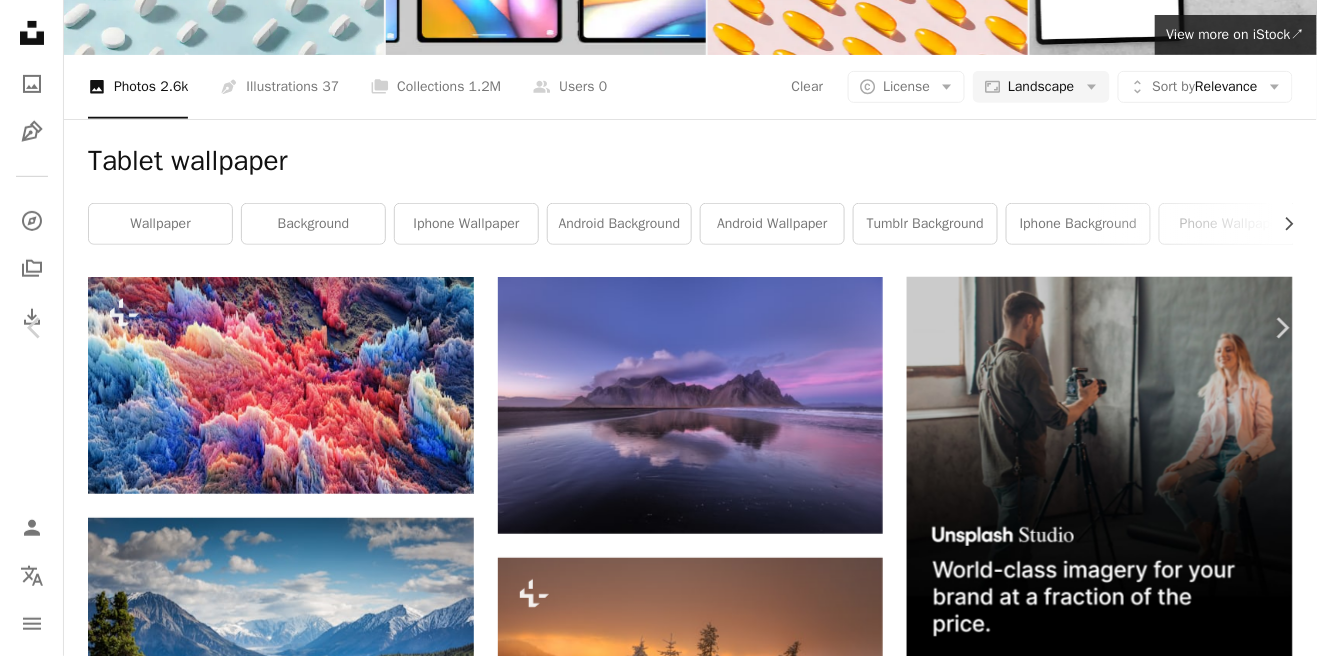 scroll, scrollTop: 11, scrollLeft: 0, axis: vertical 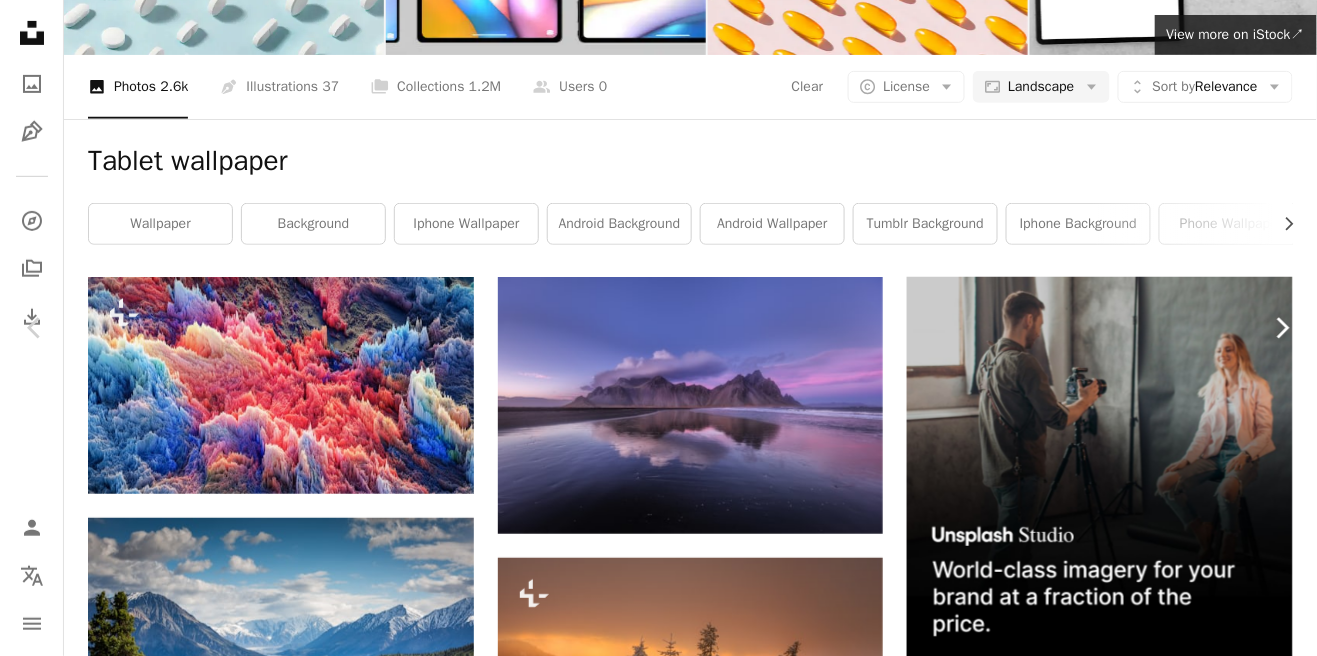 click on "Chevron right" 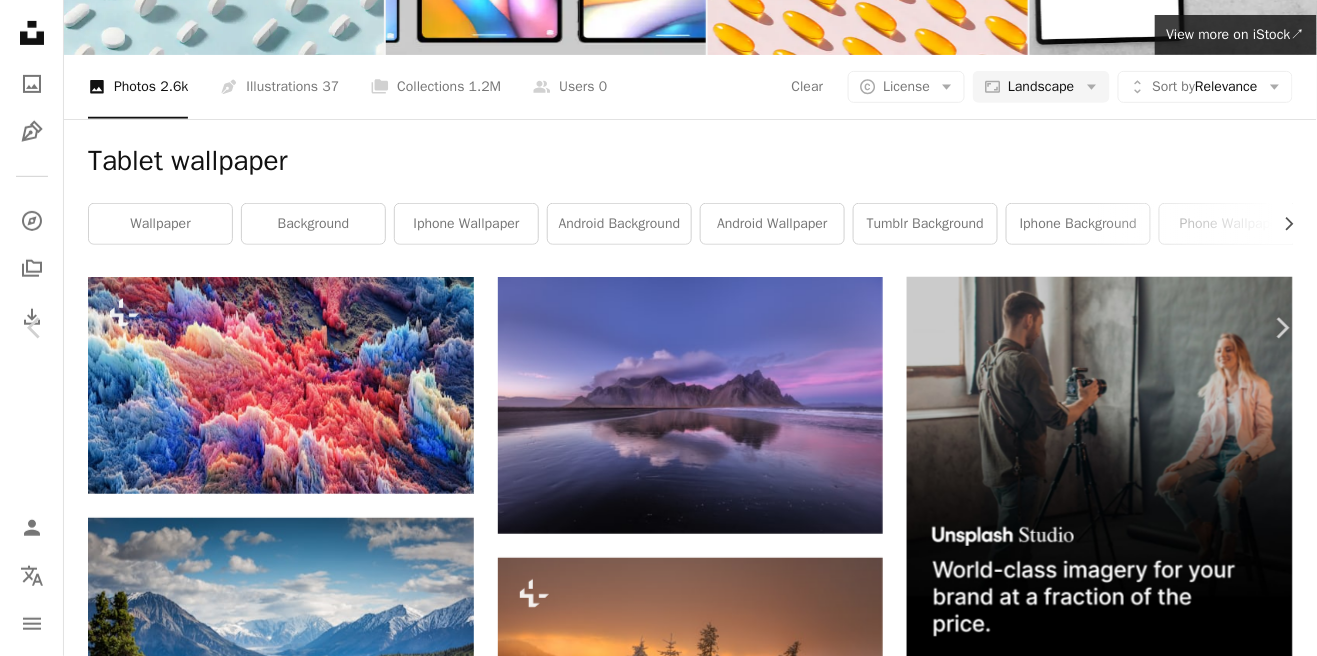 click at bounding box center [651, 3768] 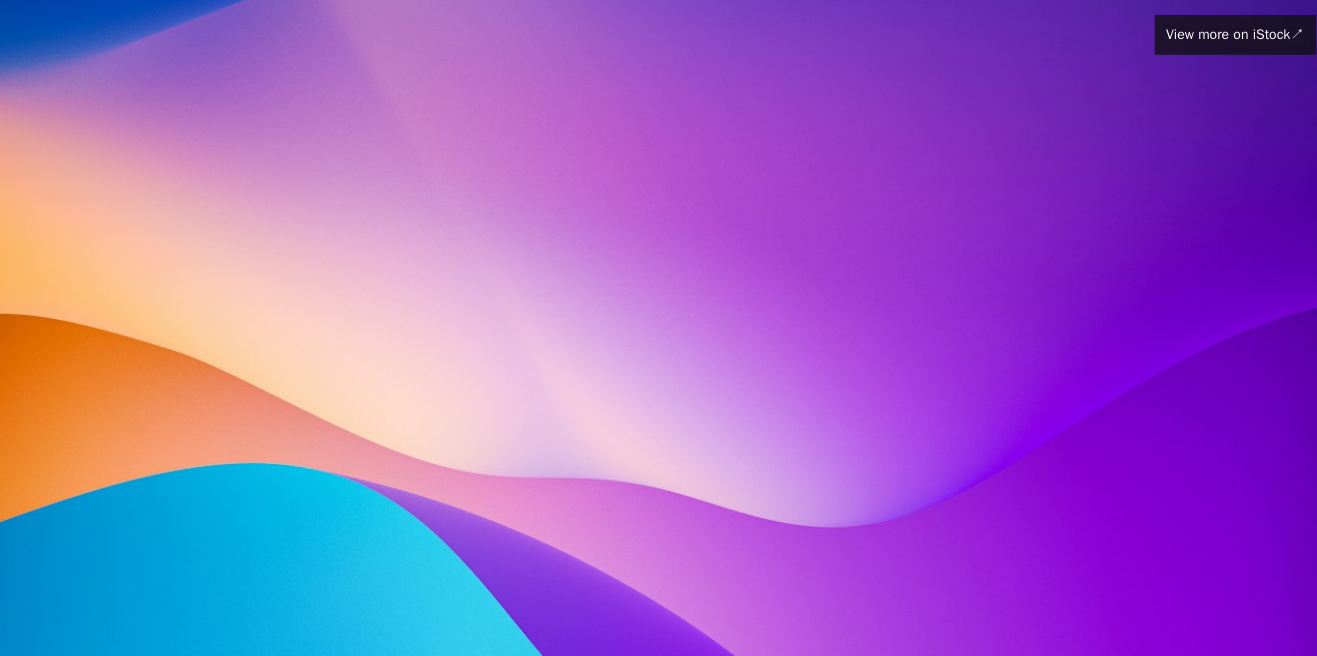 scroll, scrollTop: 173, scrollLeft: 0, axis: vertical 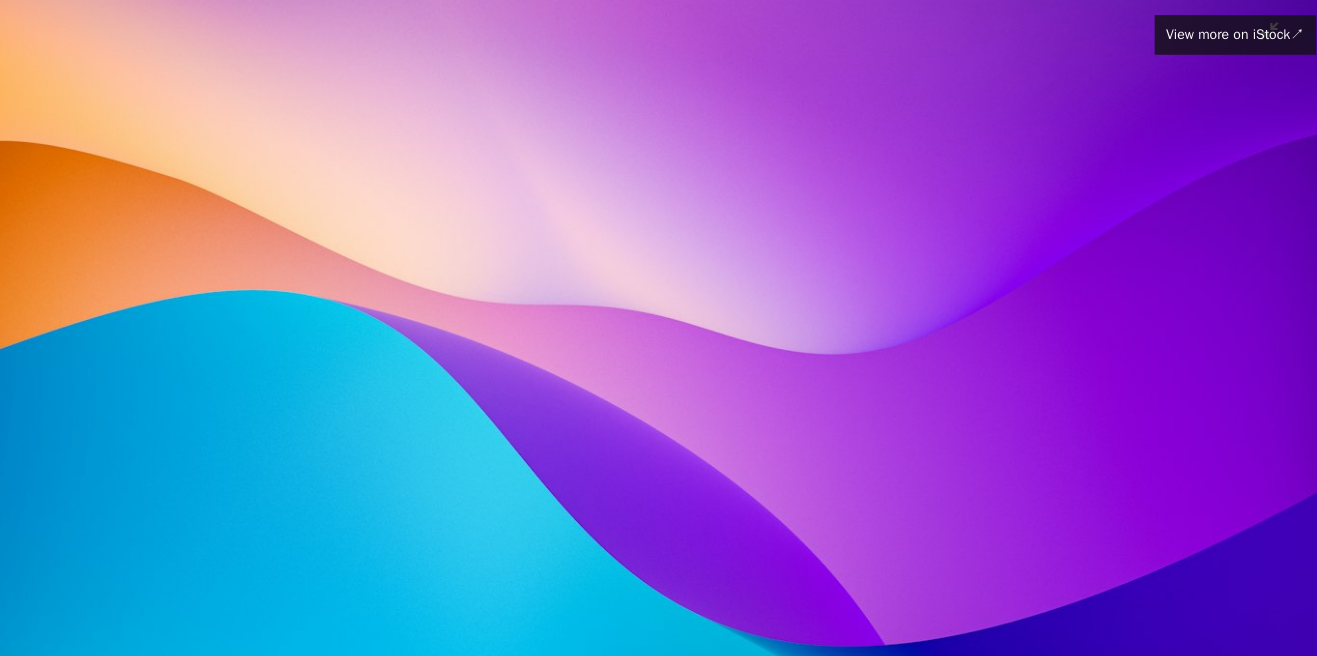 click at bounding box center (658, 327) 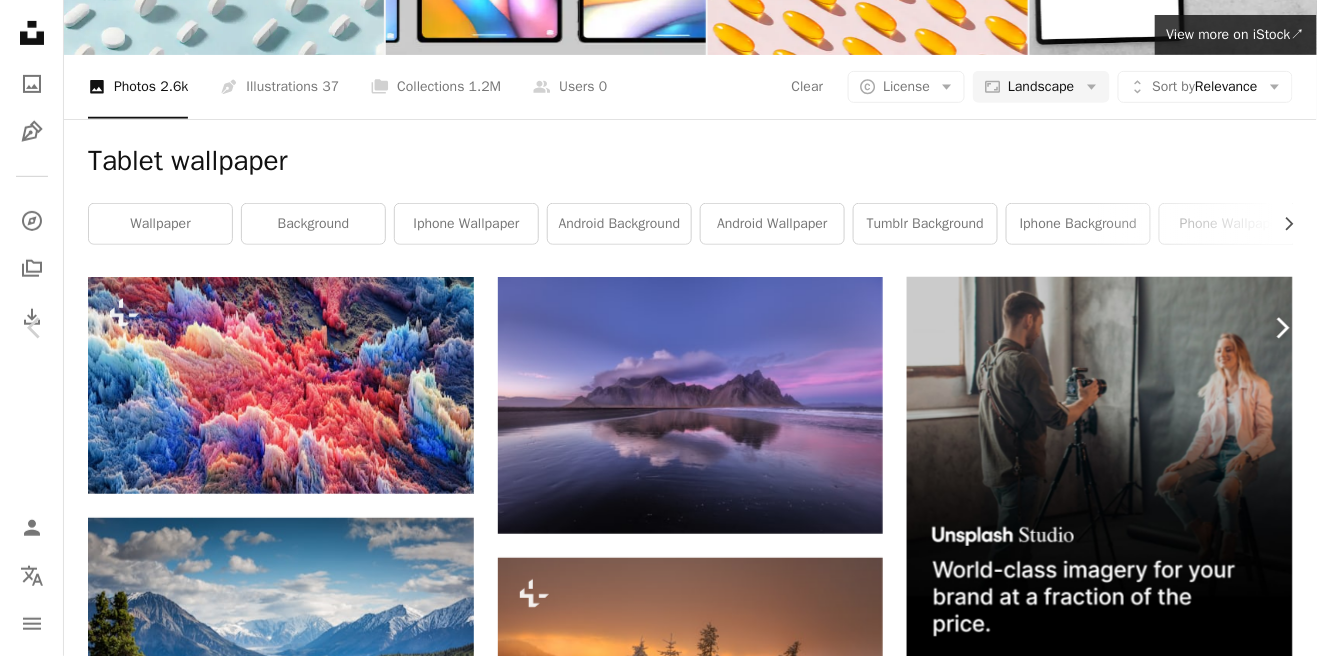 click 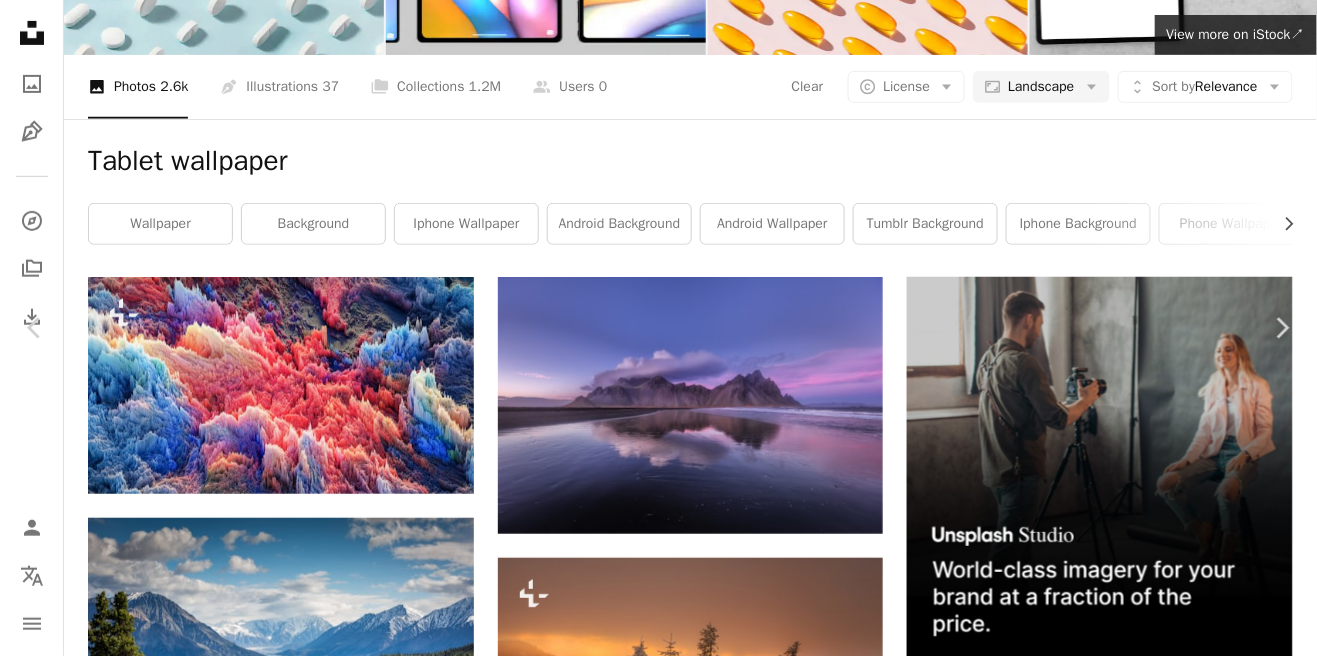 click at bounding box center (651, 3768) 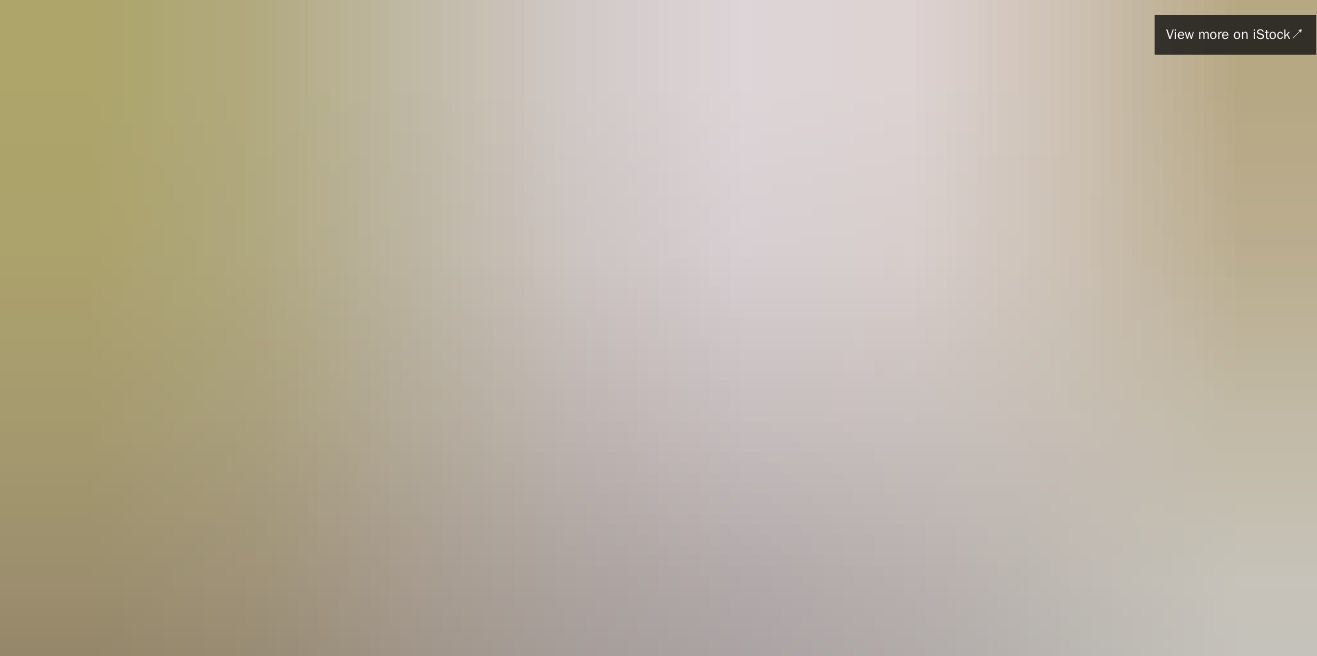 scroll, scrollTop: 42, scrollLeft: 0, axis: vertical 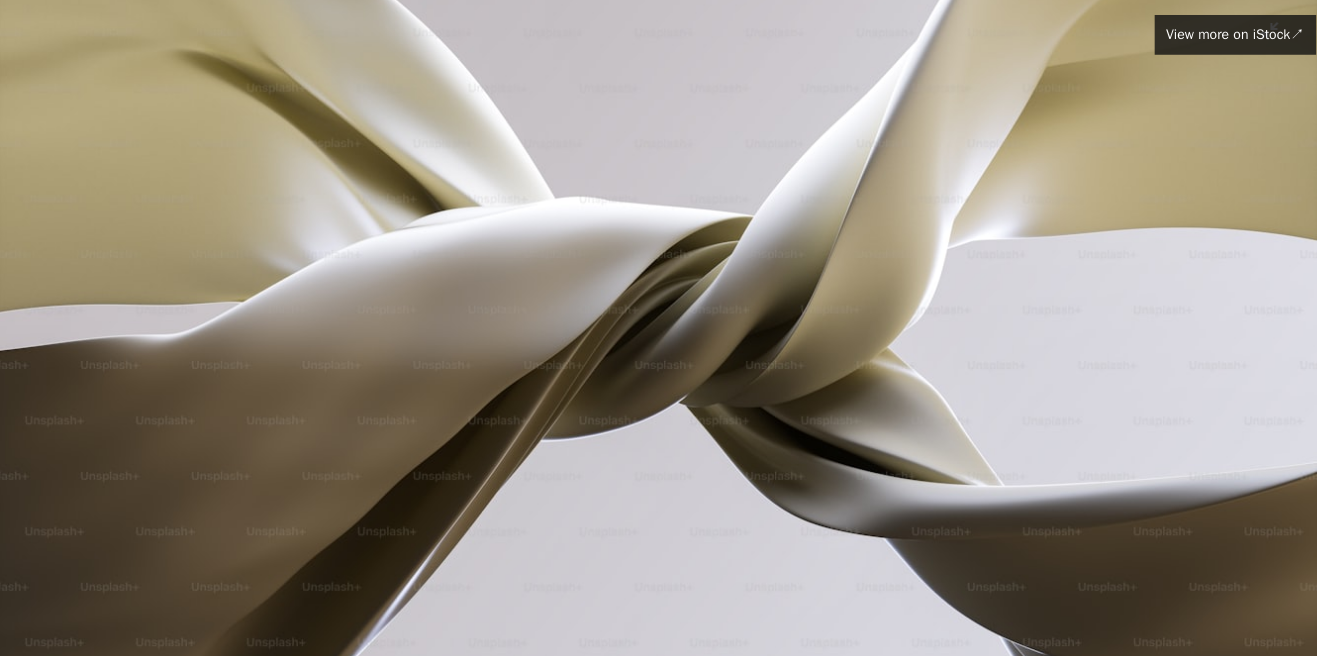 click at bounding box center (658, 328) 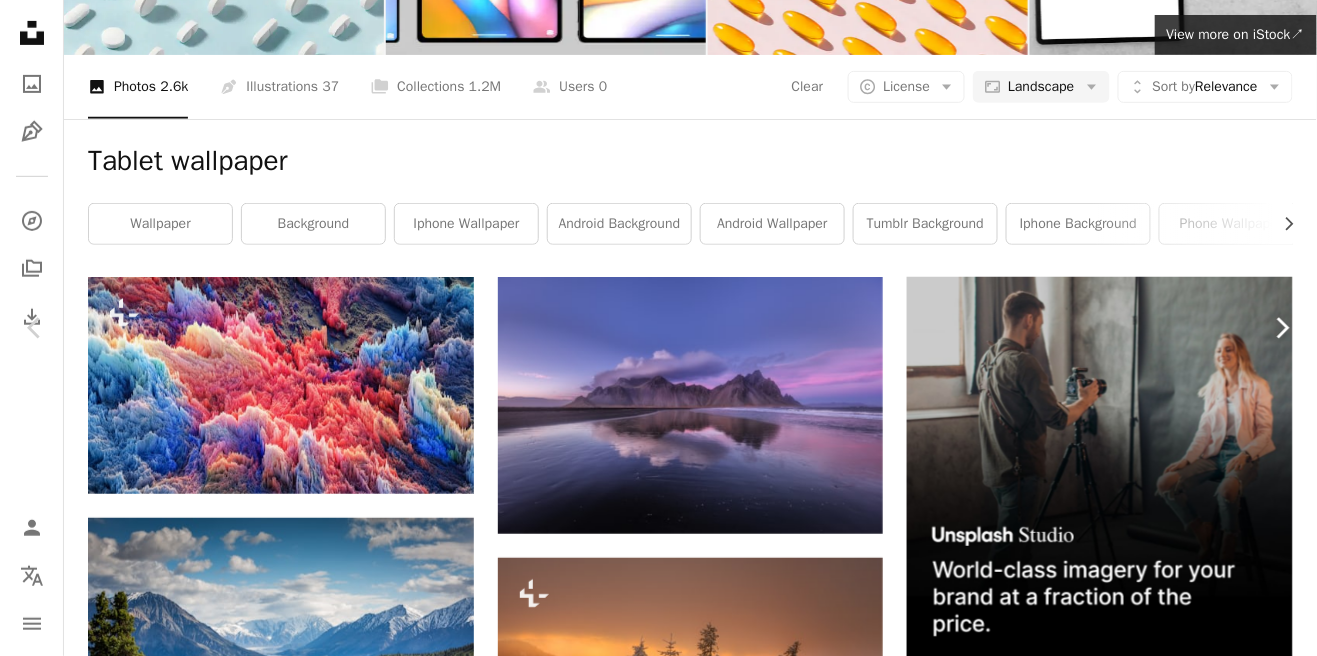 click on "Chevron right" 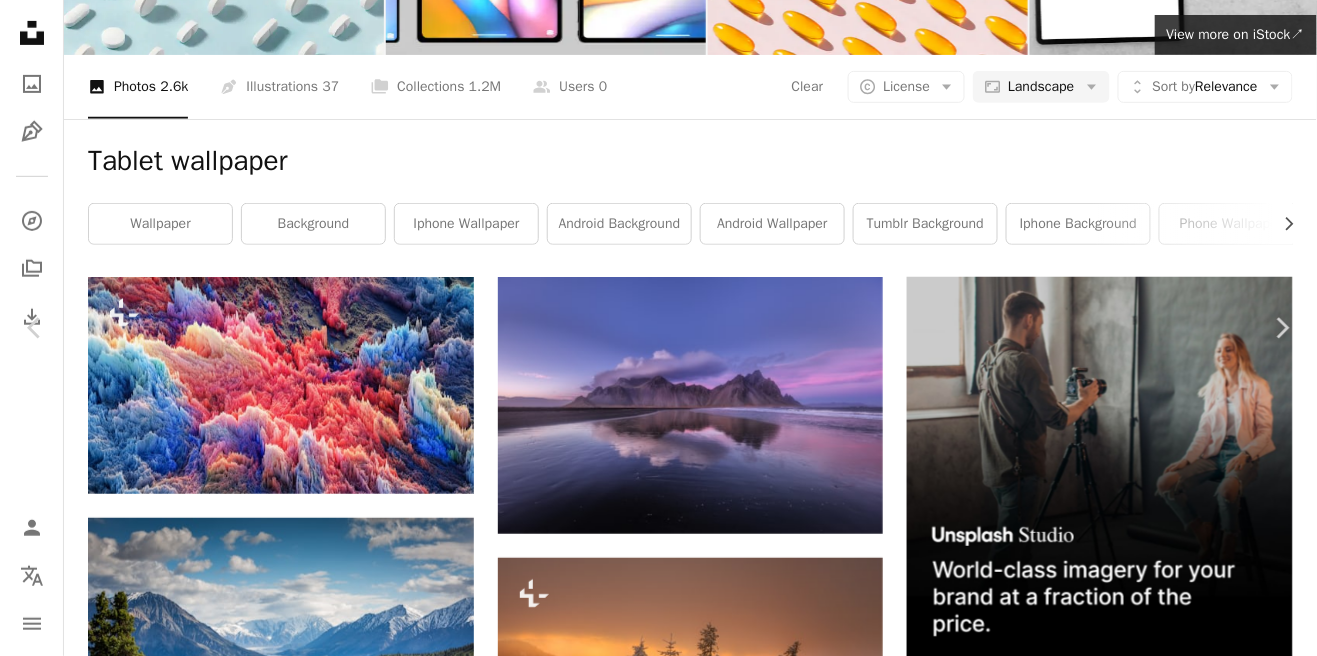 click at bounding box center [651, 5746] 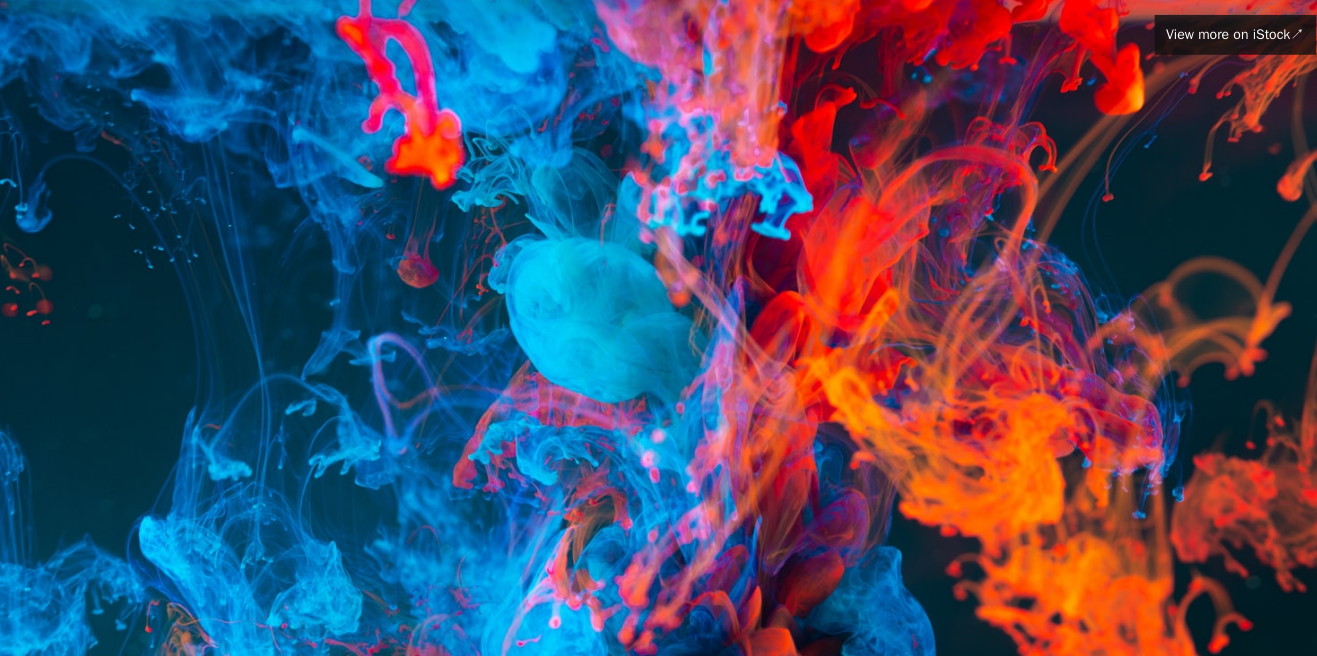 scroll, scrollTop: 112, scrollLeft: 0, axis: vertical 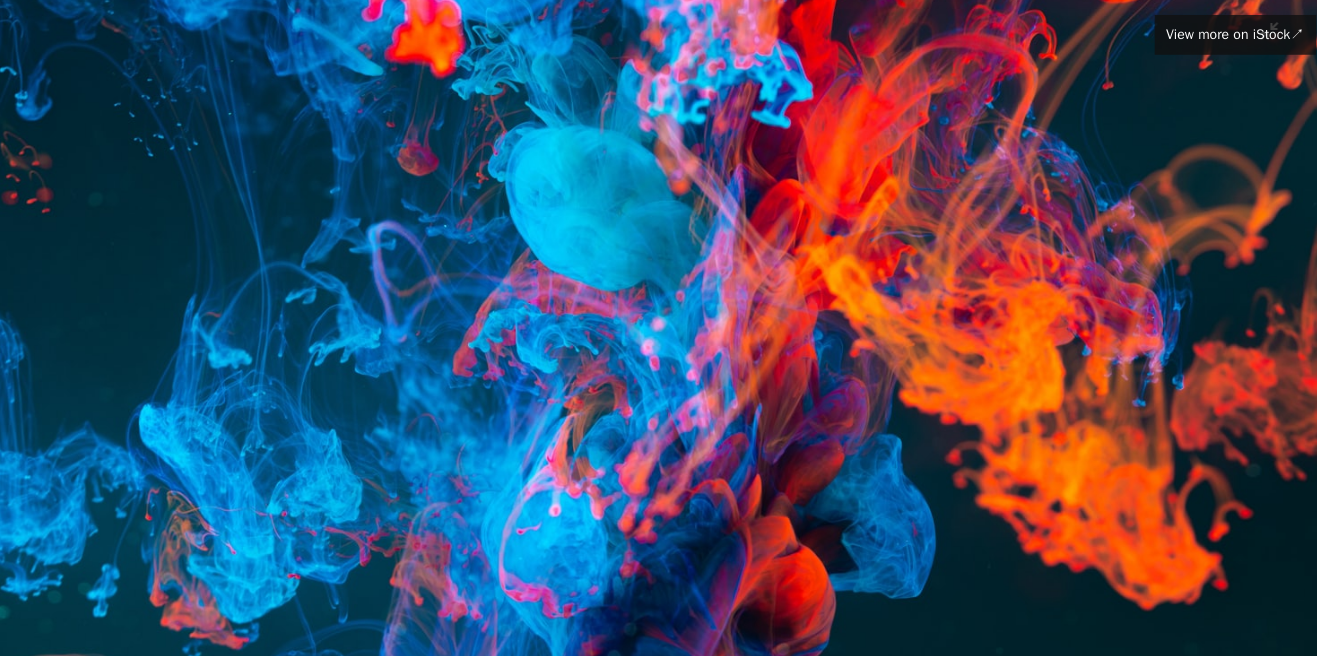 click at bounding box center [658, 326] 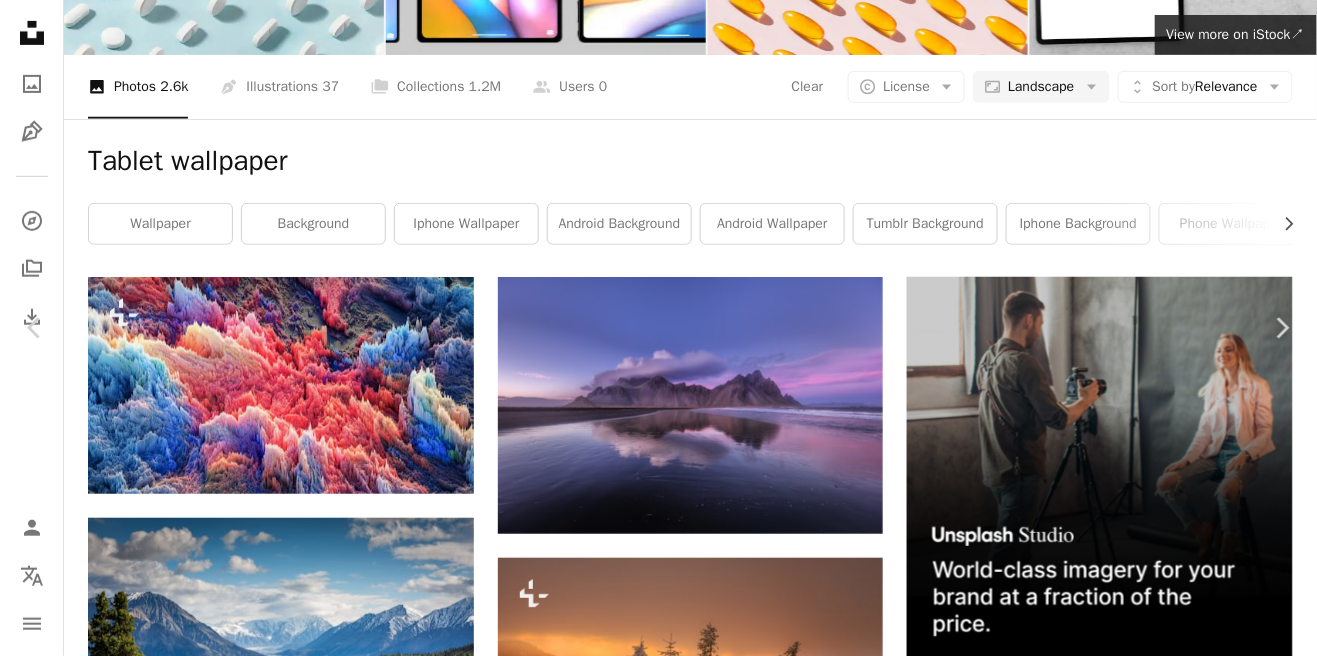 click on "Download free" at bounding box center [1118, 5404] 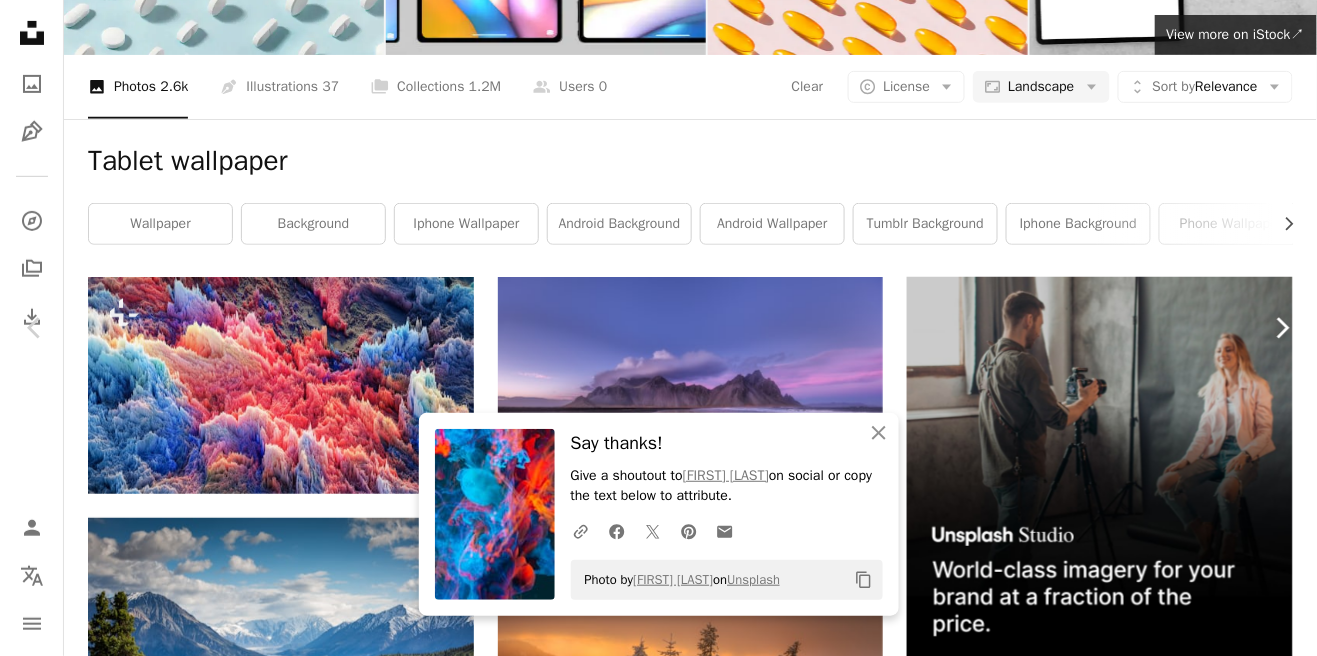 click 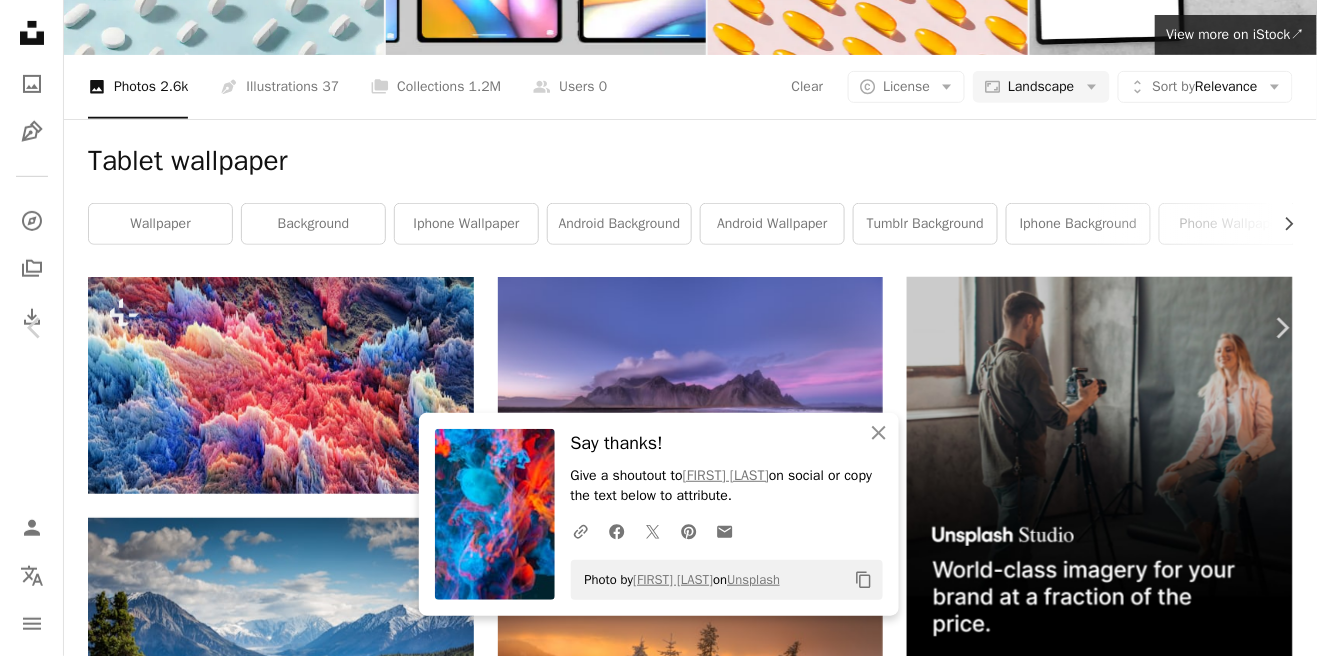 click at bounding box center [651, 5746] 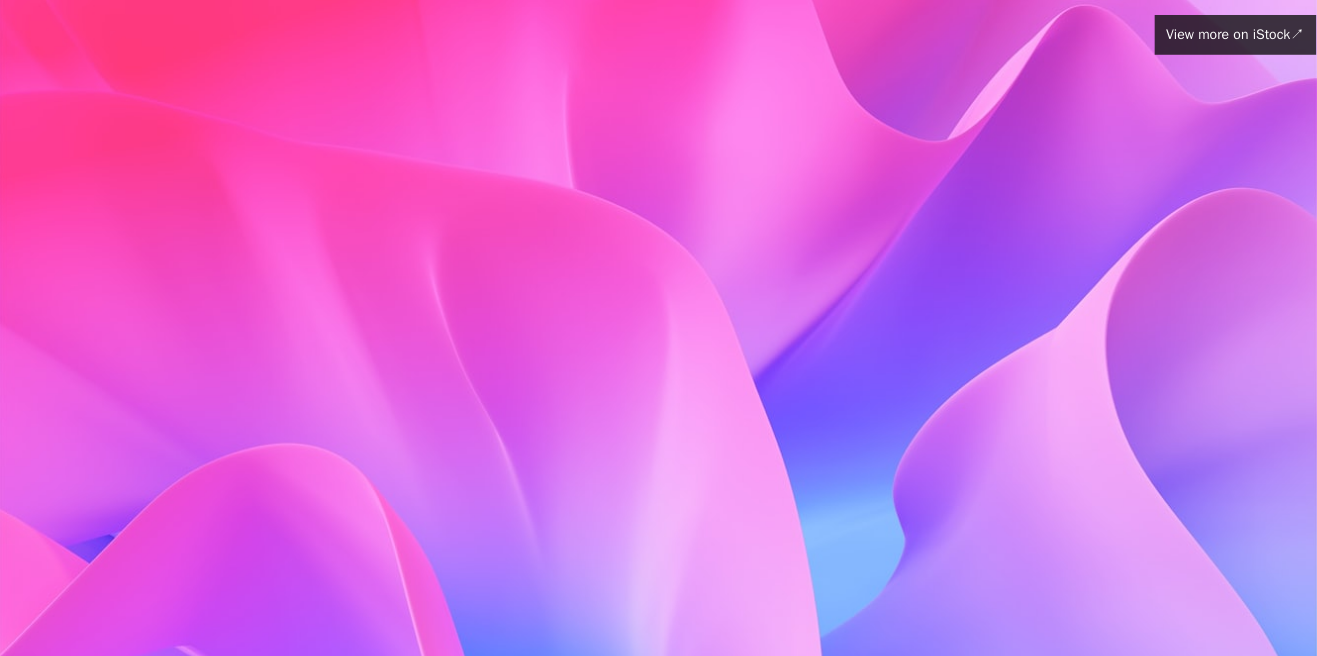 scroll, scrollTop: 42, scrollLeft: 0, axis: vertical 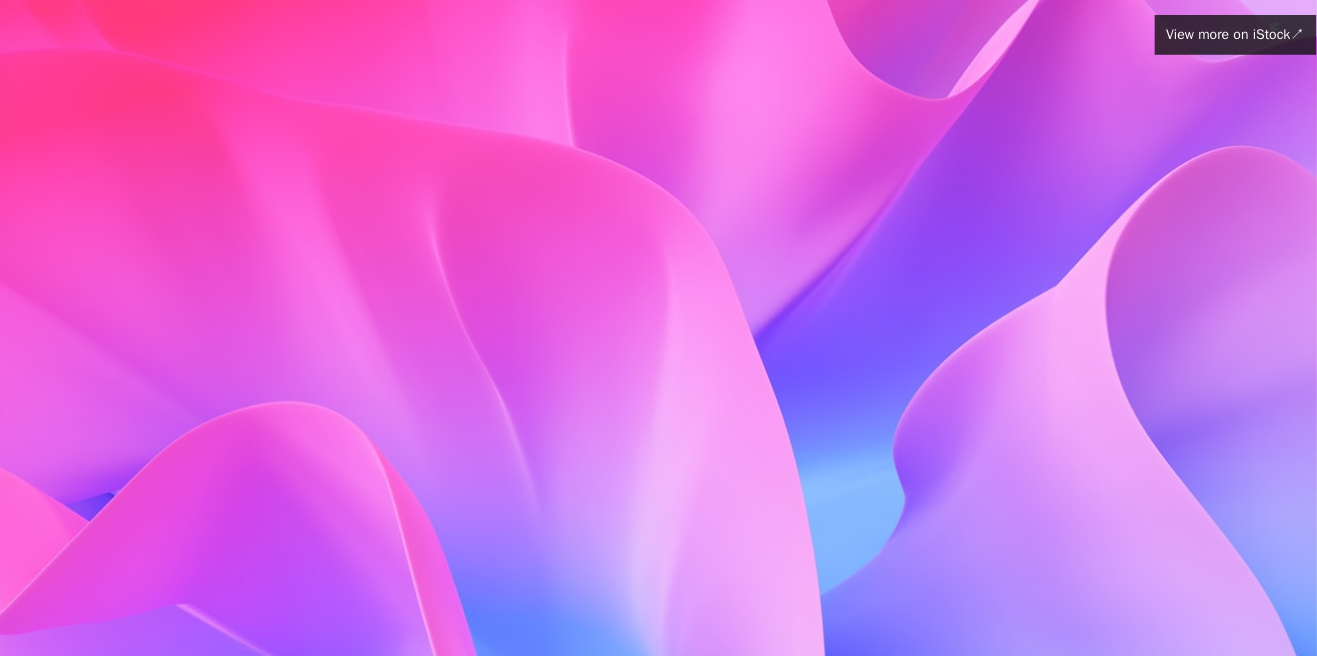 click at bounding box center [658, 328] 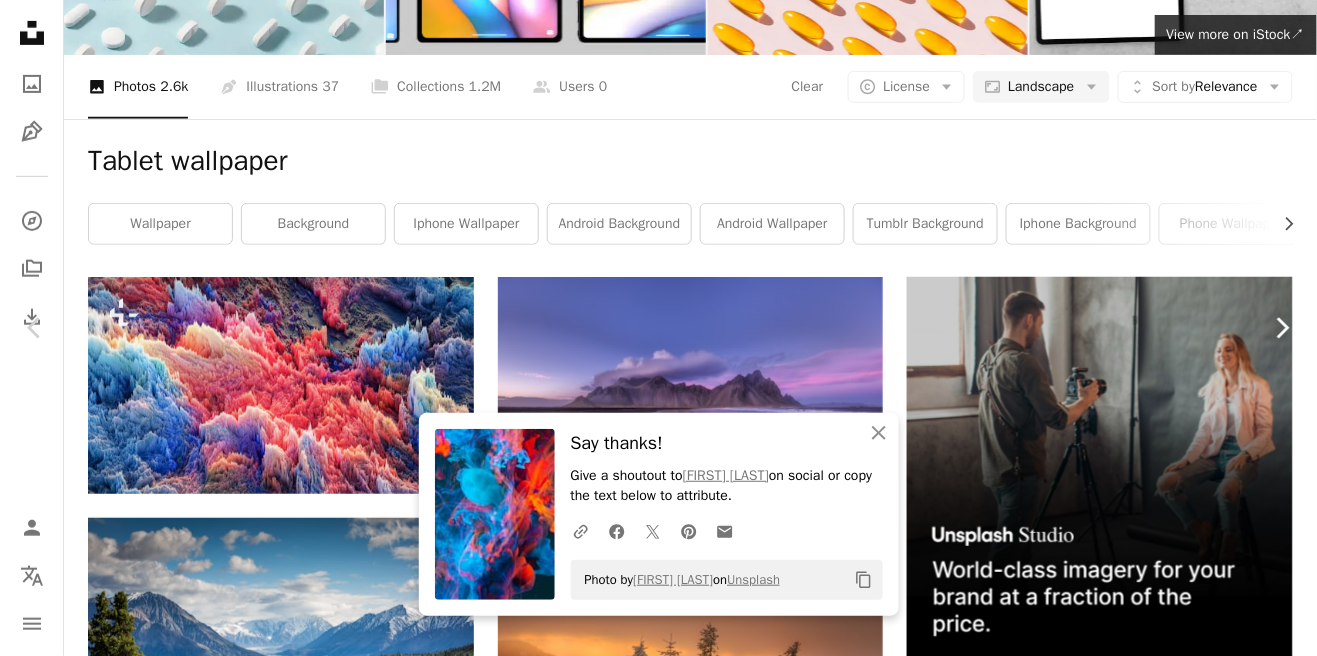 click on "Chevron right" 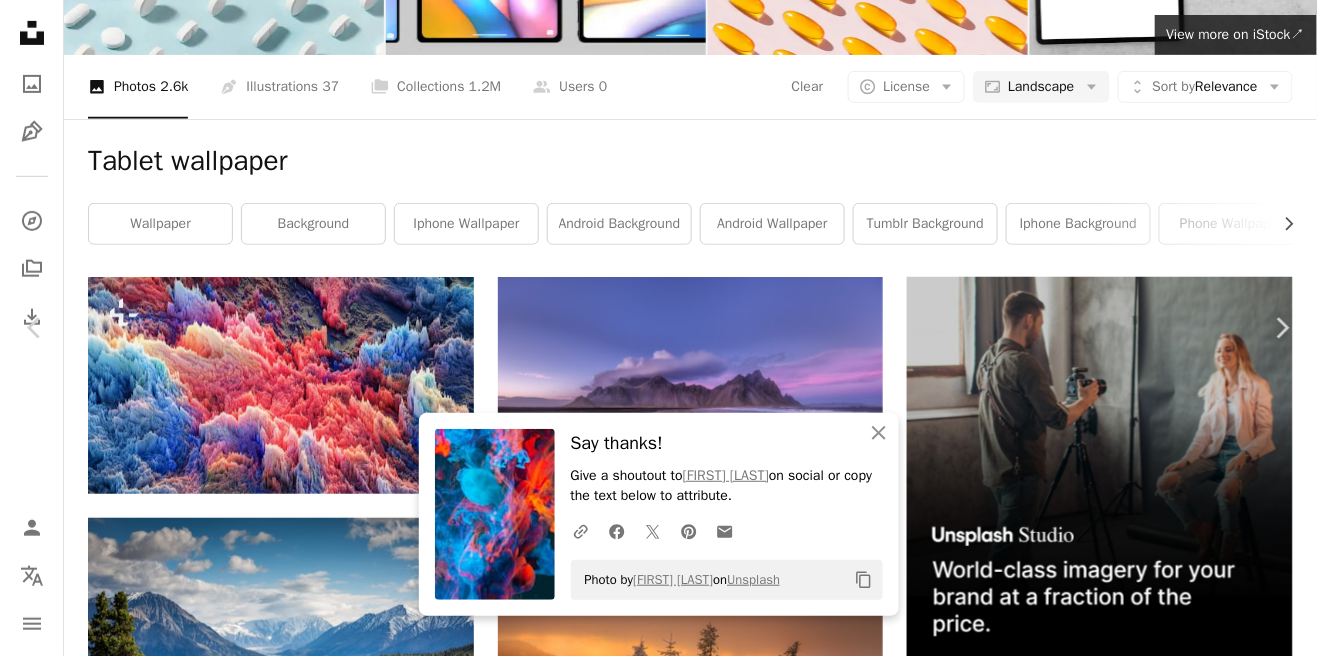 click at bounding box center [651, 5722] 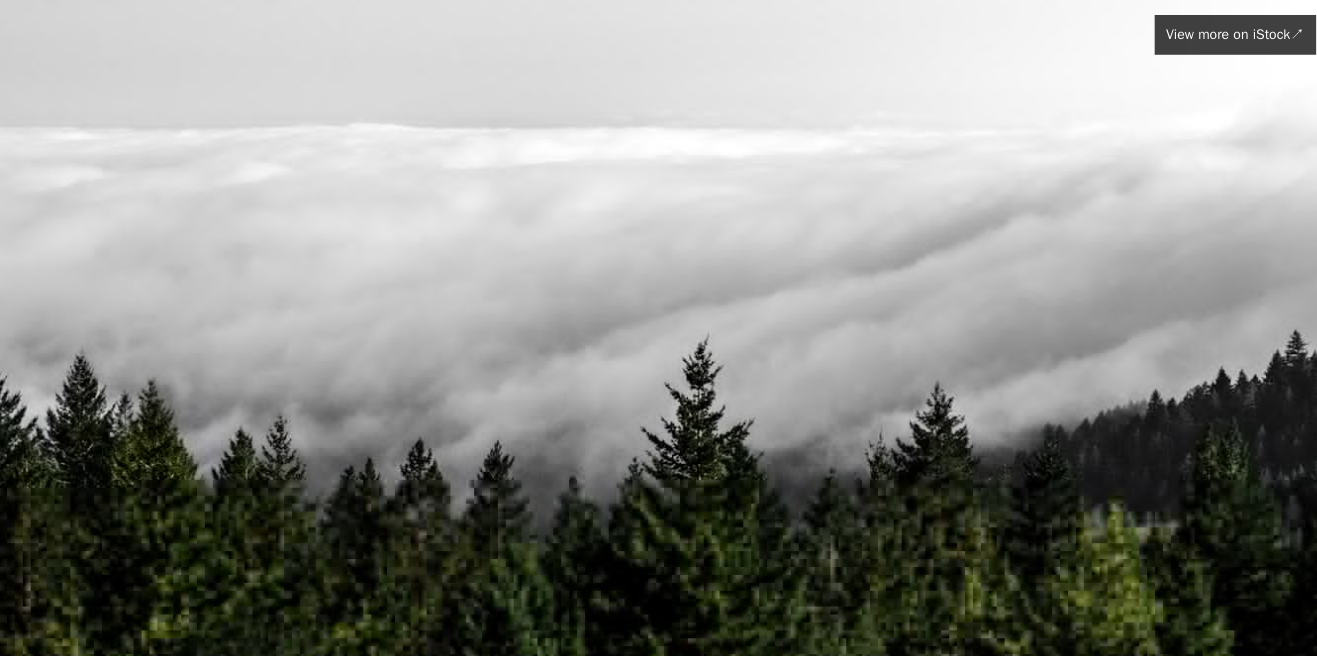 click at bounding box center (658, 328) 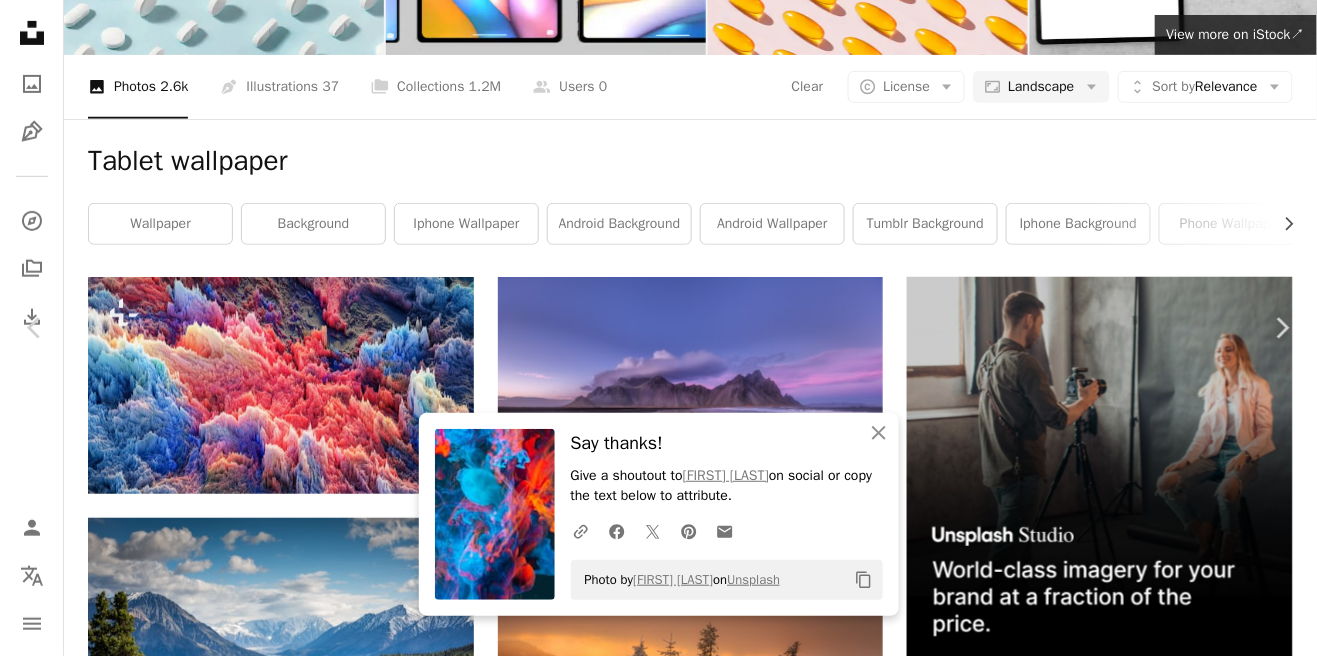 click on "Download free" at bounding box center [1118, 5399] 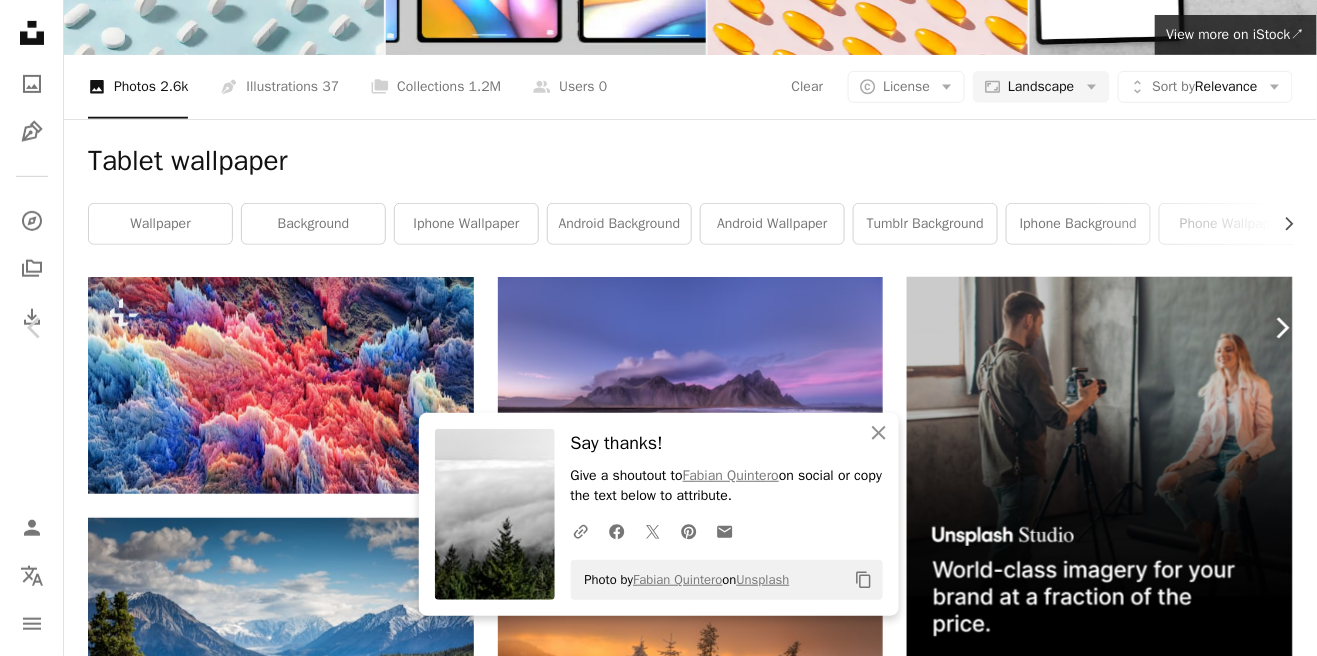 click on "Chevron right" 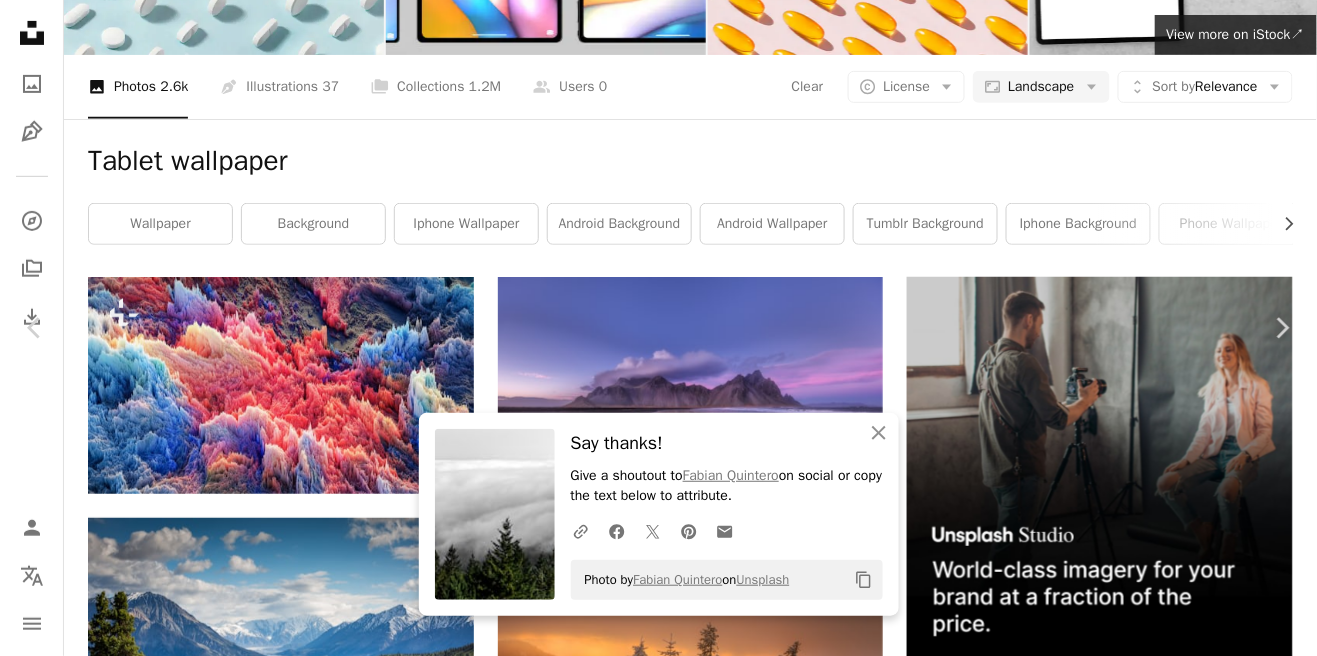click at bounding box center (651, 5746) 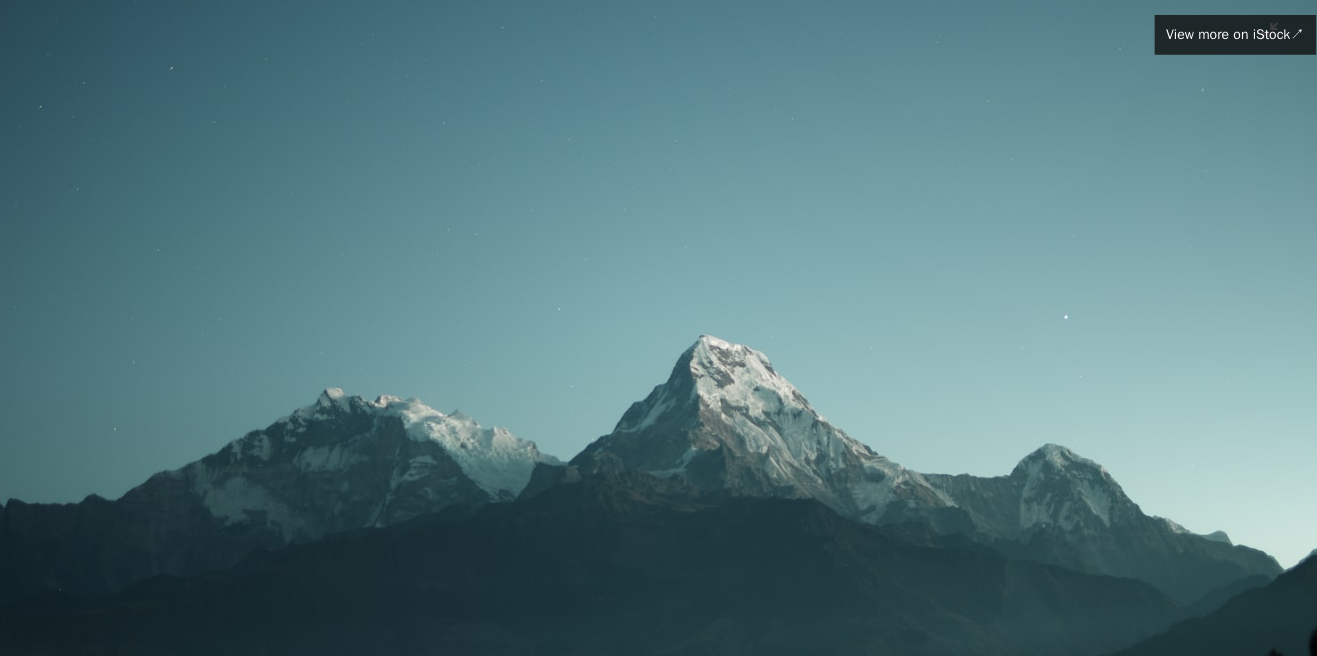 click at bounding box center [658, 327] 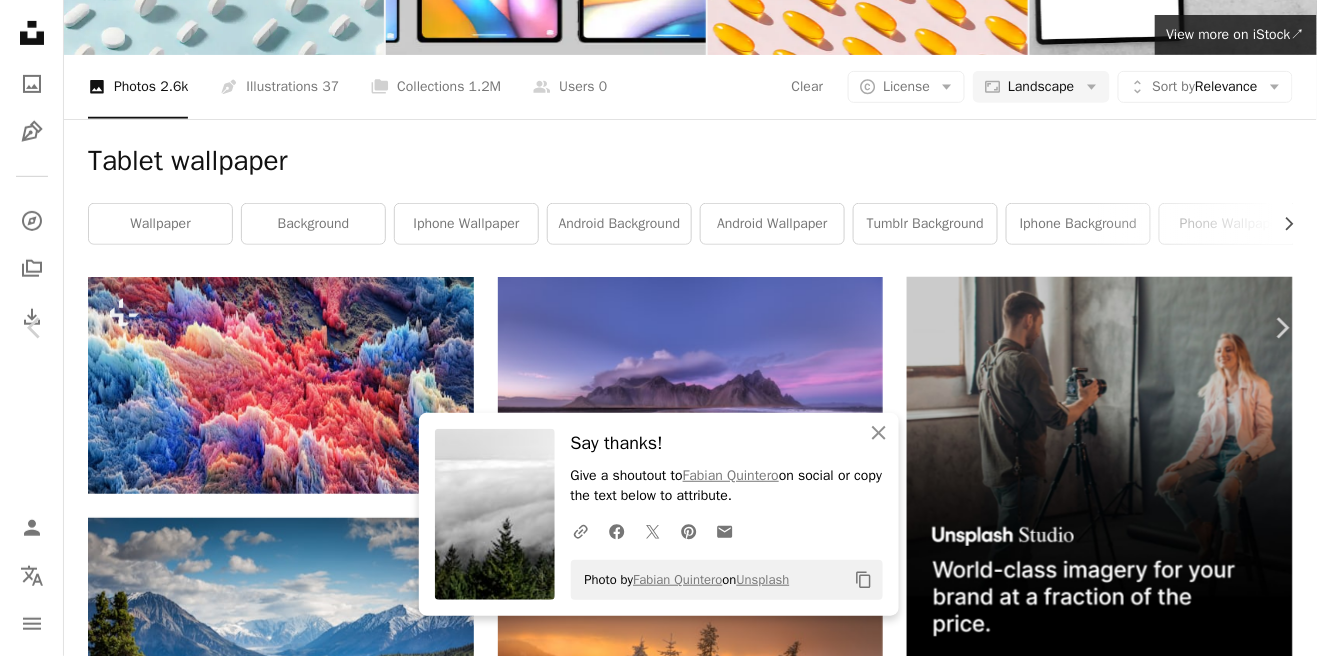 click at bounding box center [651, 5735] 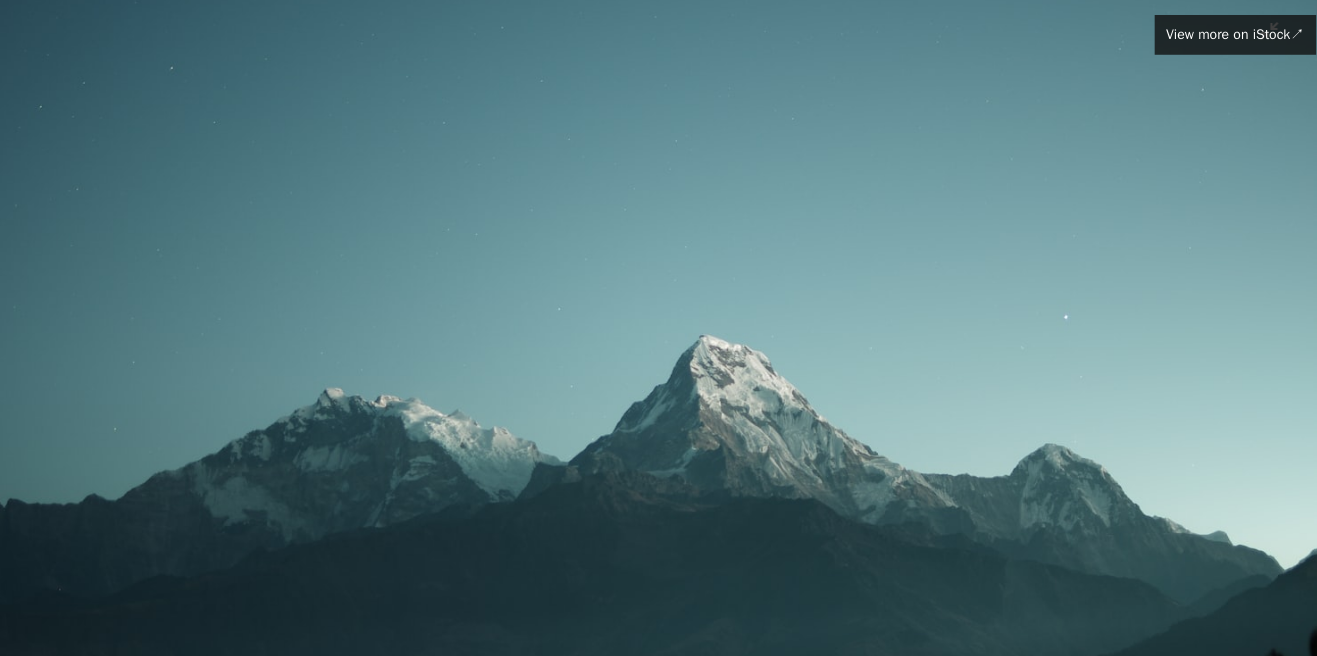 click at bounding box center (658, 327) 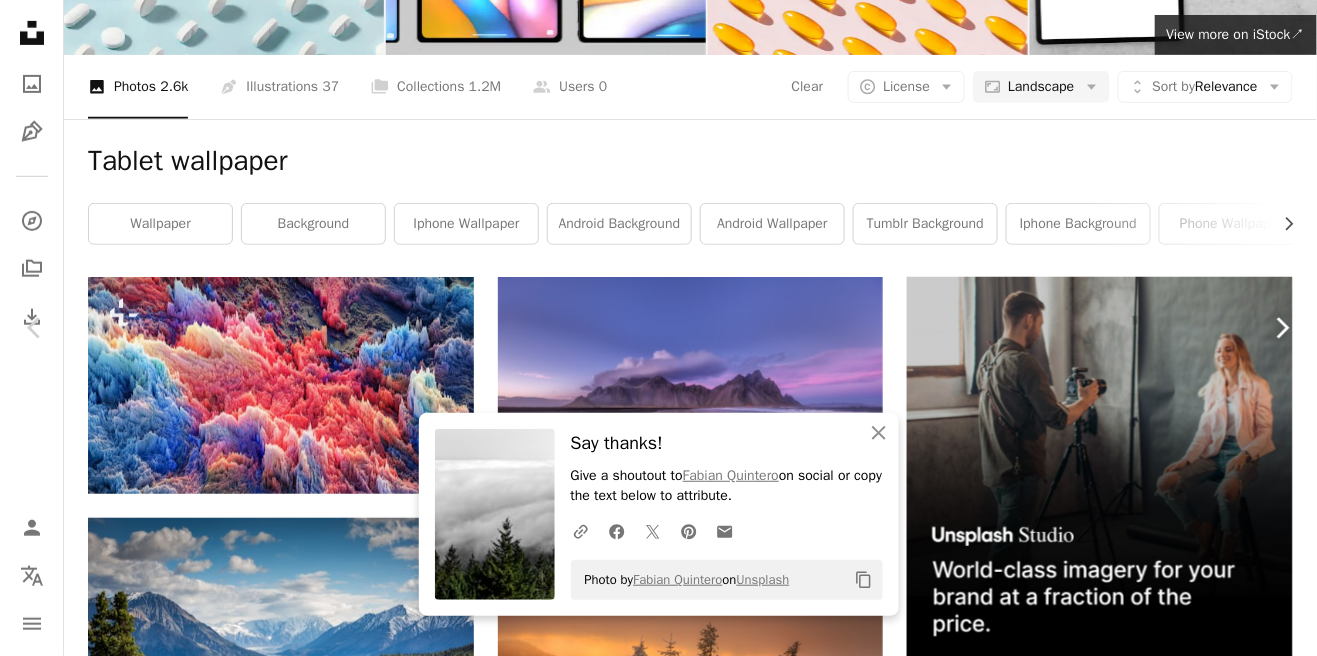 click on "Chevron right" at bounding box center (1282, 328) 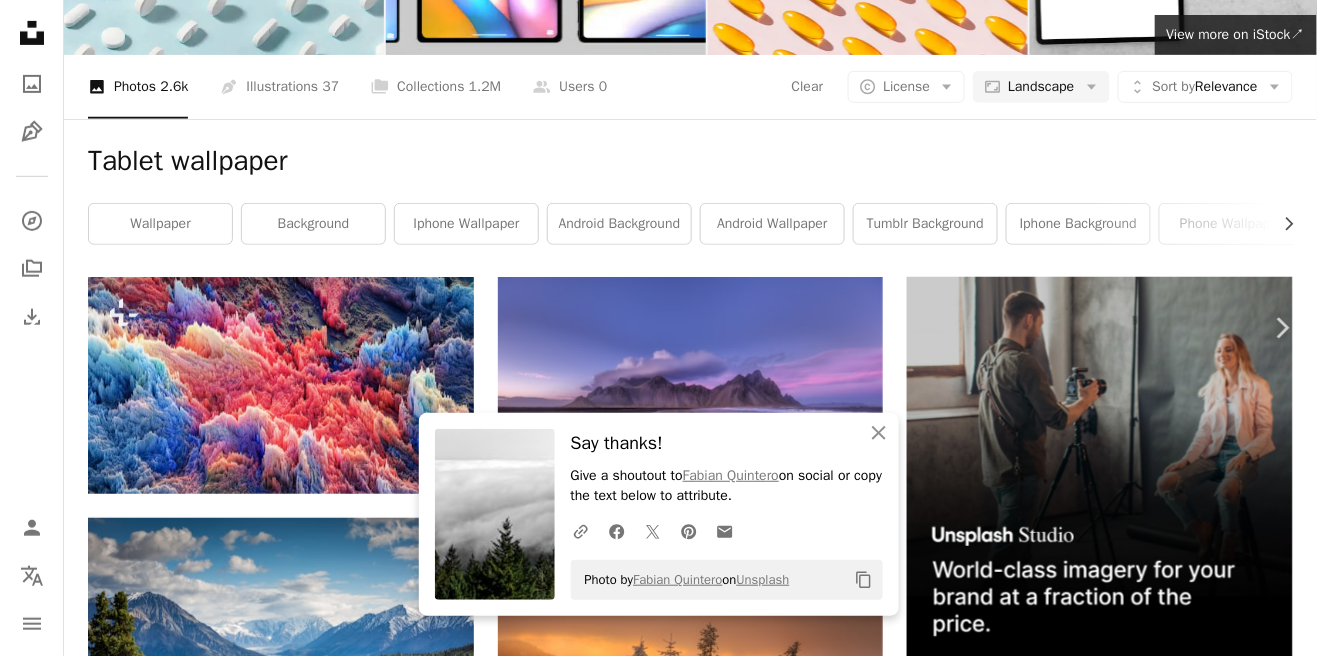 click on "Chevron left" 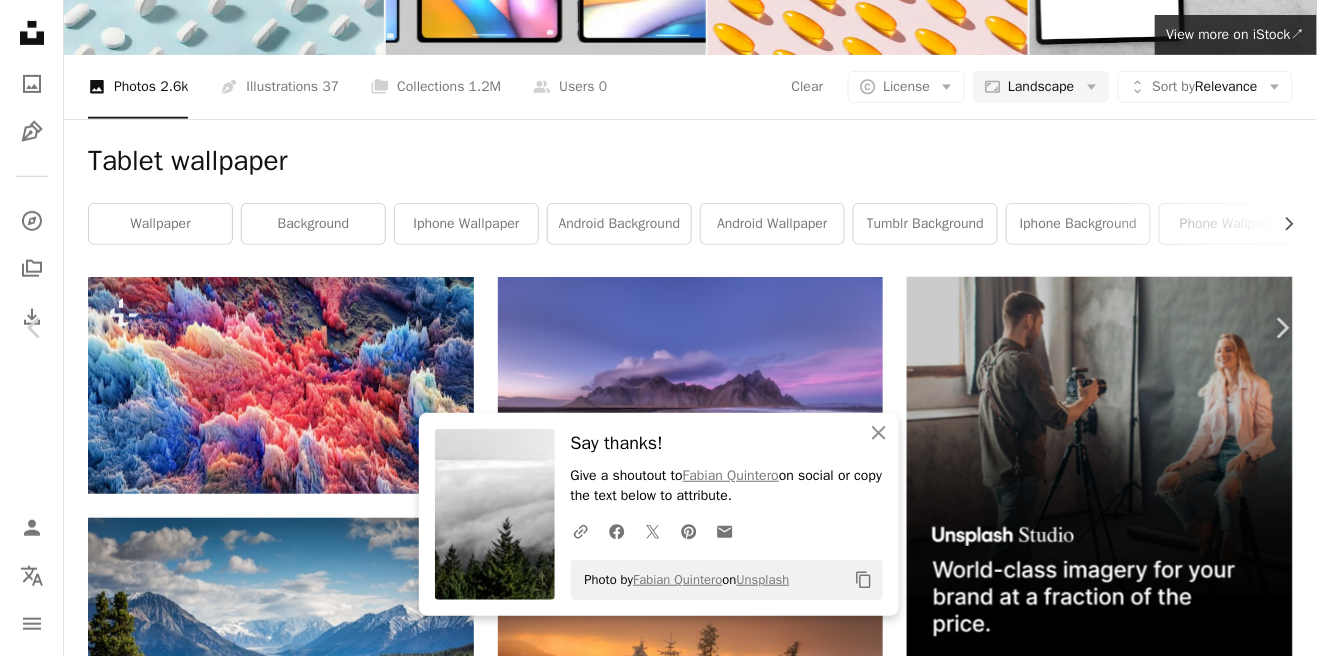 click at bounding box center (651, 5746) 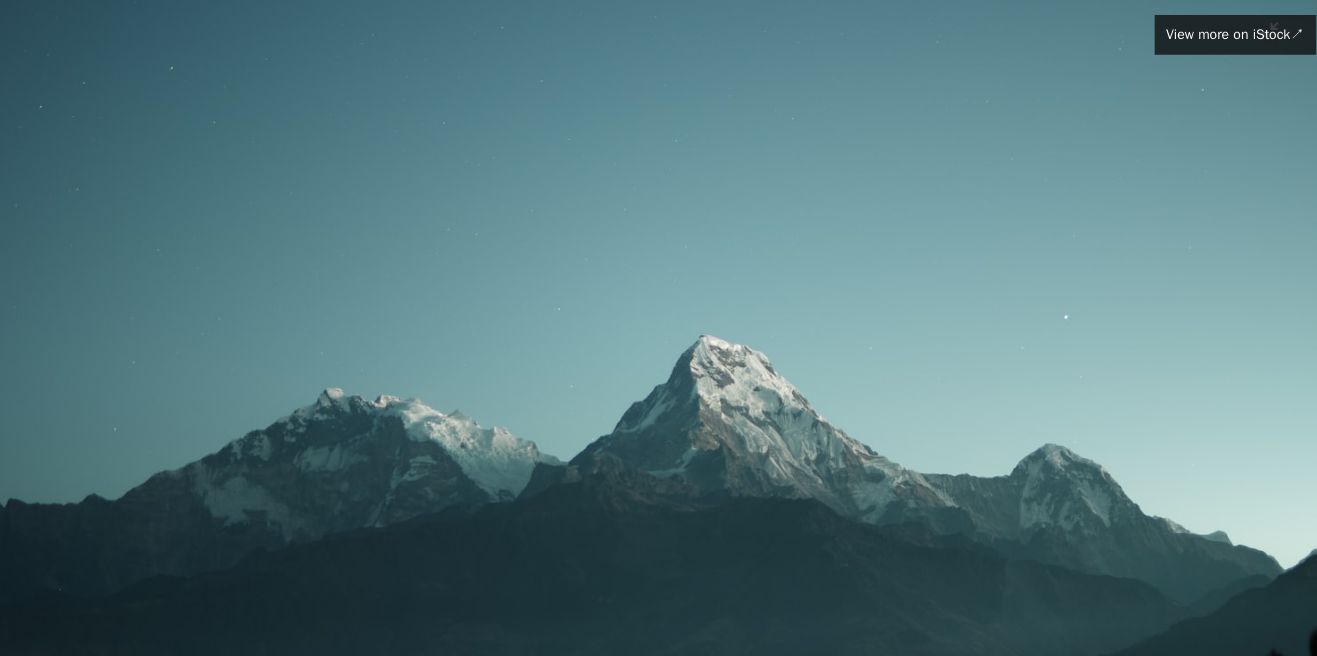 click at bounding box center (658, 327) 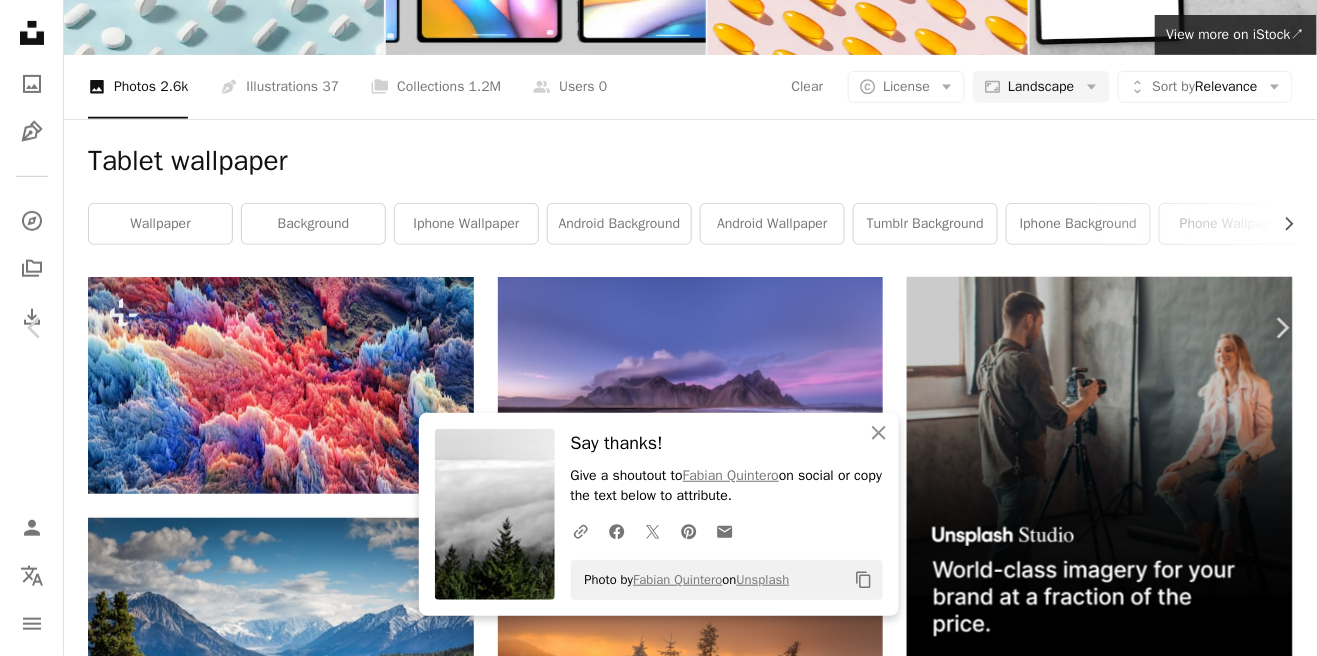 click on "Download free" at bounding box center [1118, 5404] 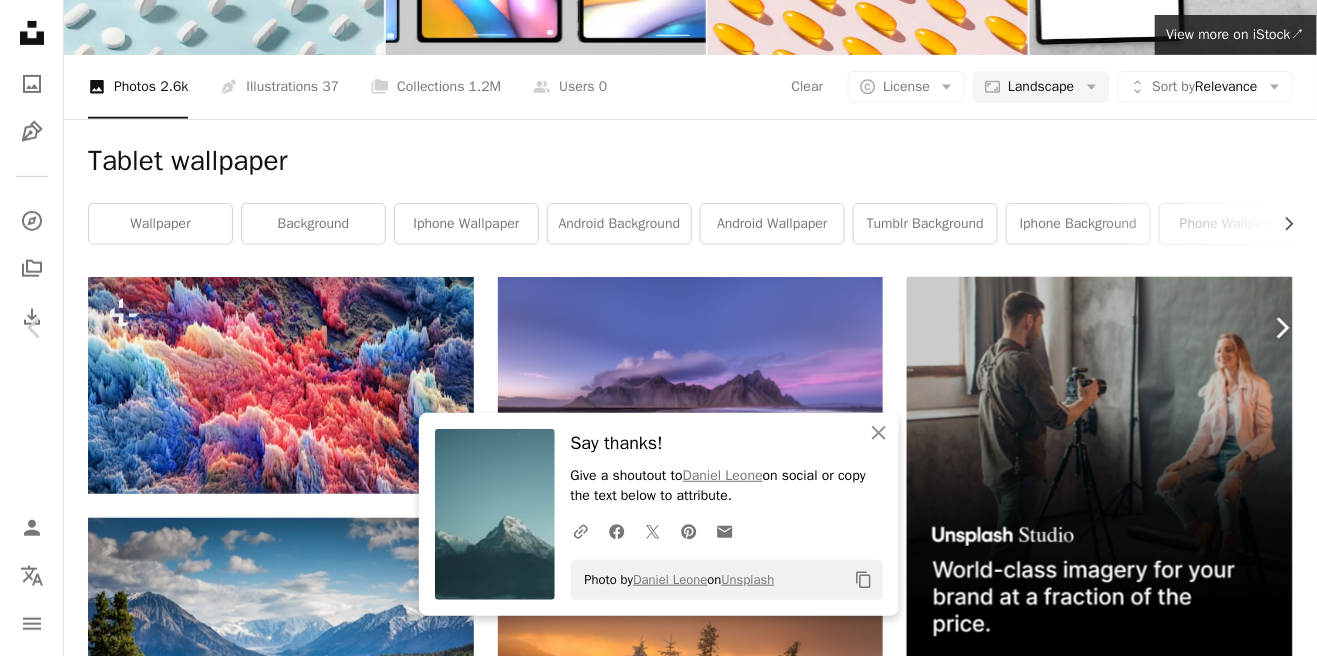 click on "Chevron right" 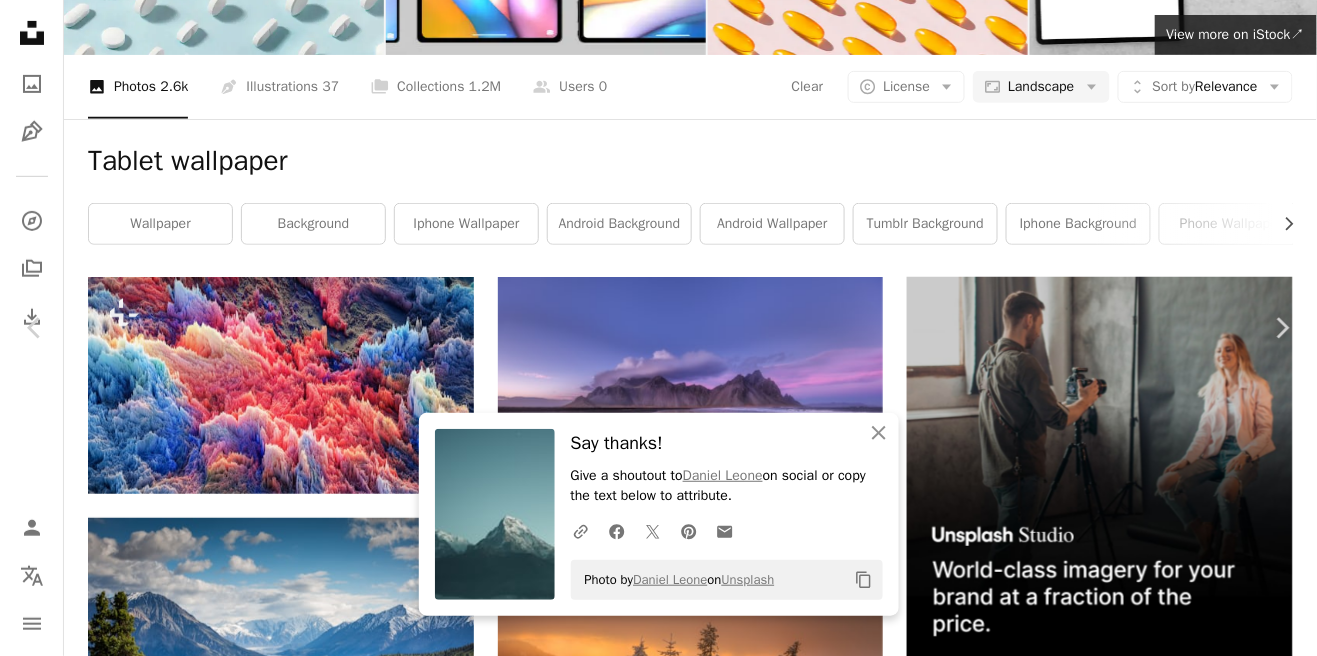 click at bounding box center (651, 5746) 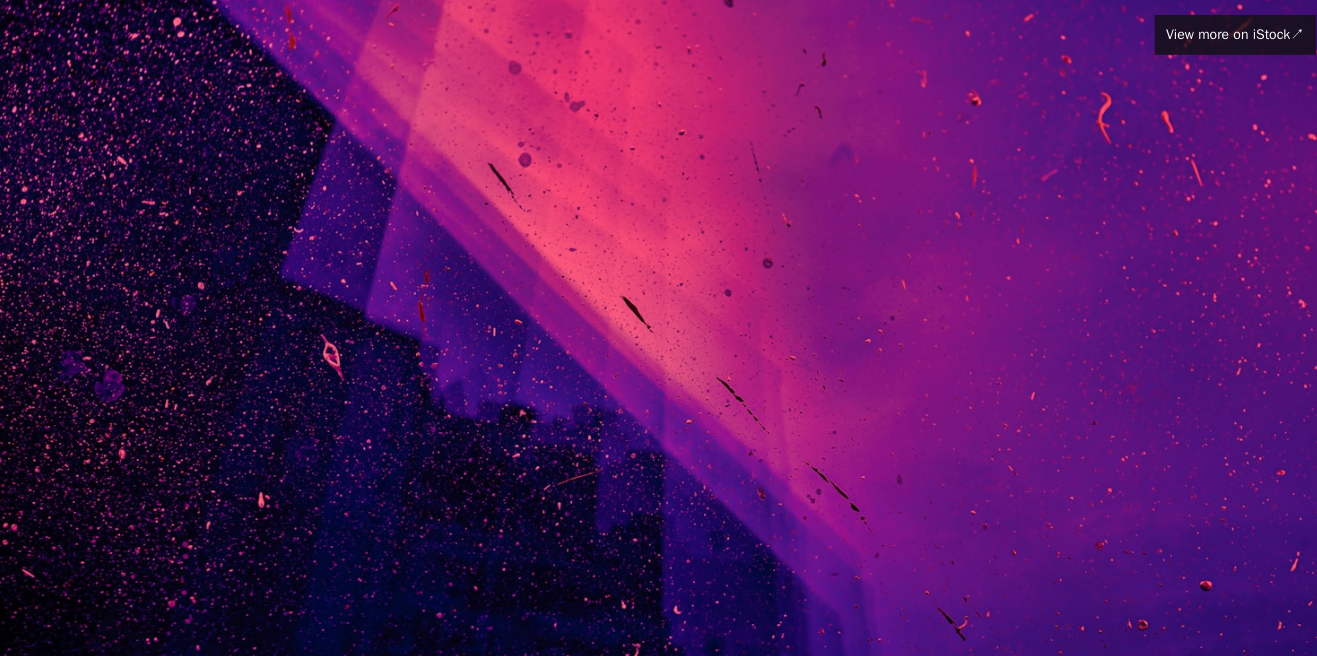 click at bounding box center [658, 326] 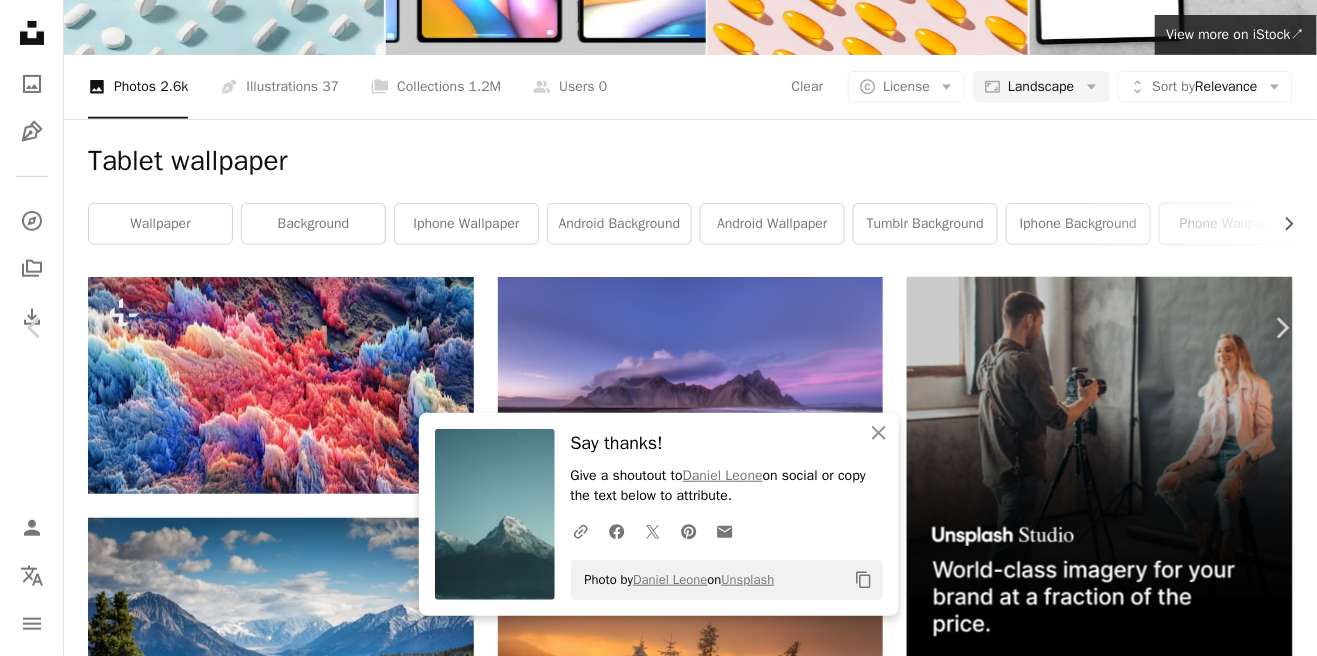 click at bounding box center (651, 5735) 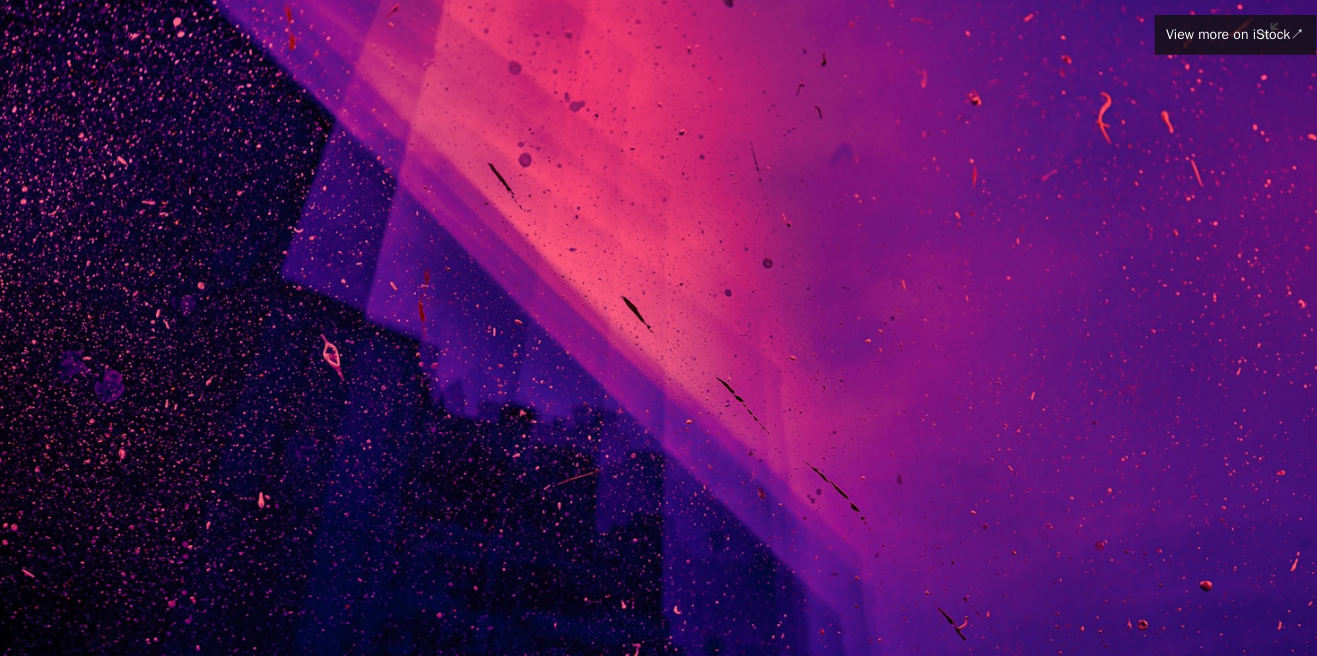 click at bounding box center [658, 326] 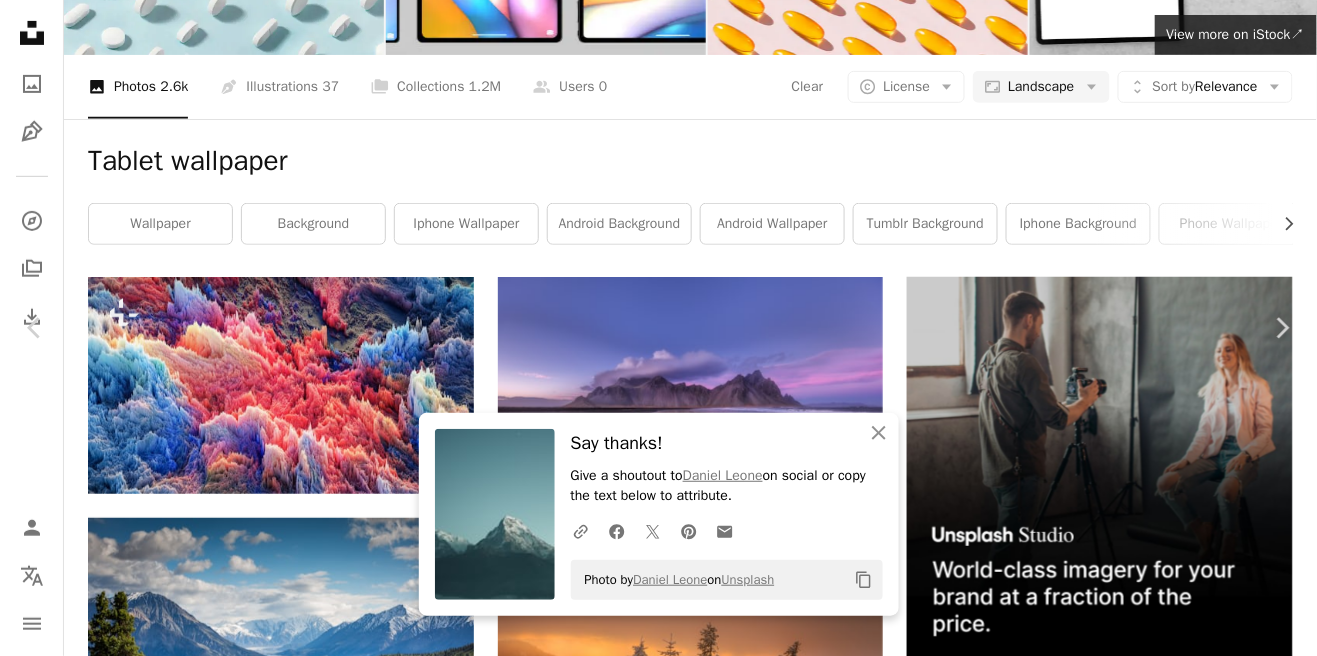 click on "Download free" at bounding box center [1118, 5404] 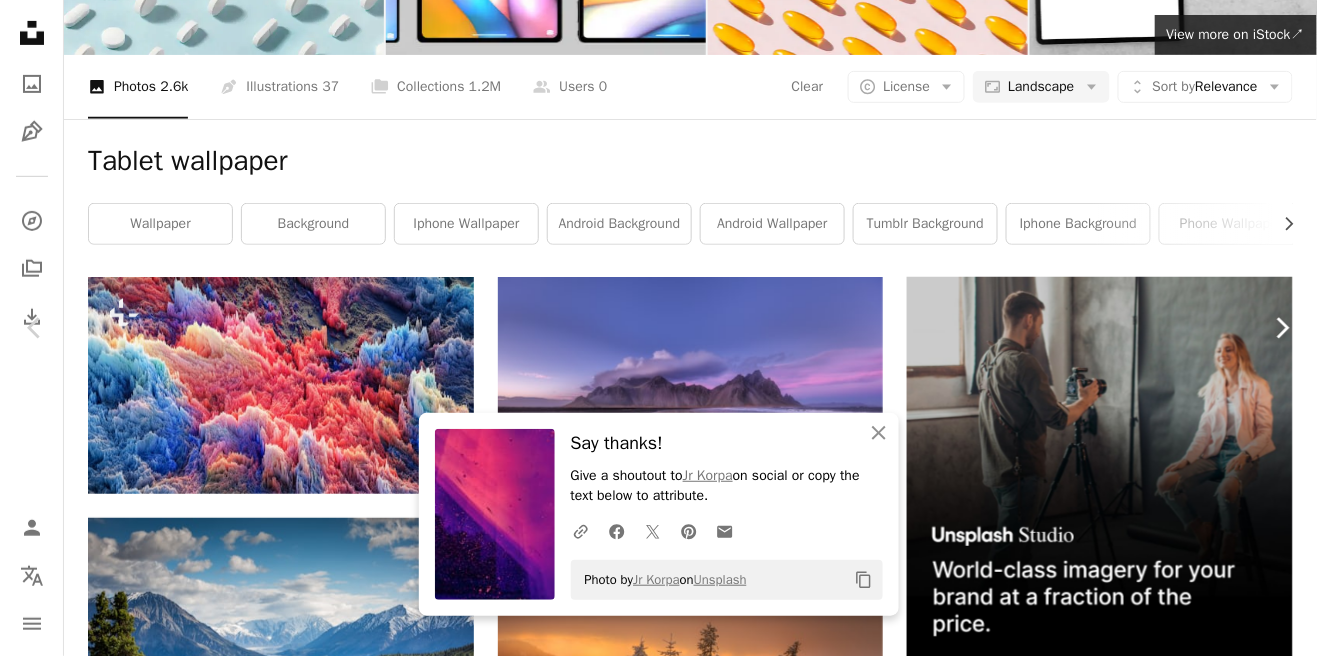 click on "Chevron right" 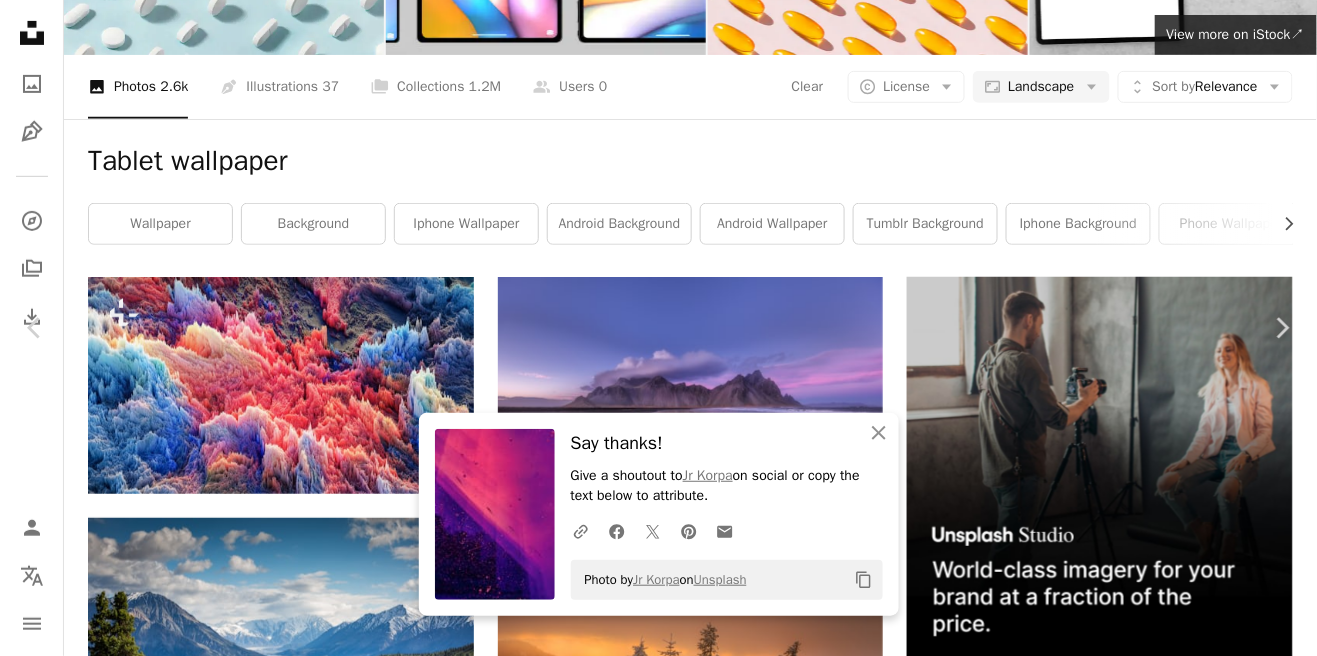 click at bounding box center [651, 5746] 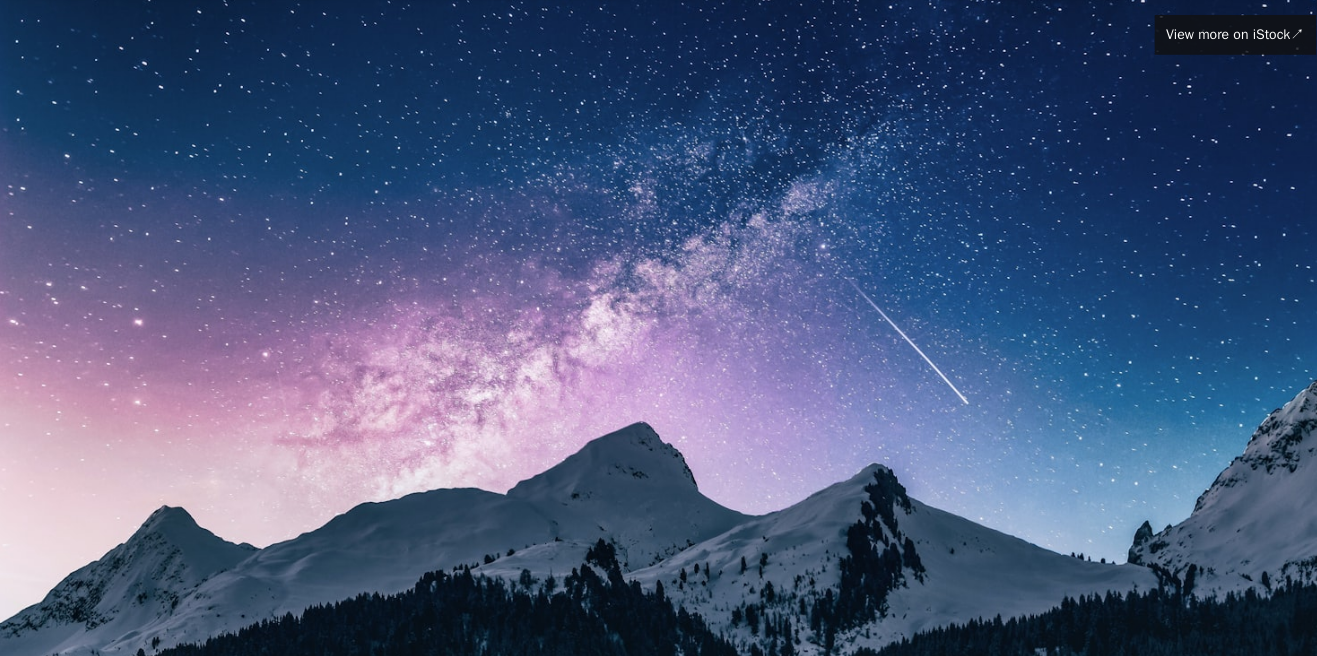 scroll, scrollTop: 112, scrollLeft: 0, axis: vertical 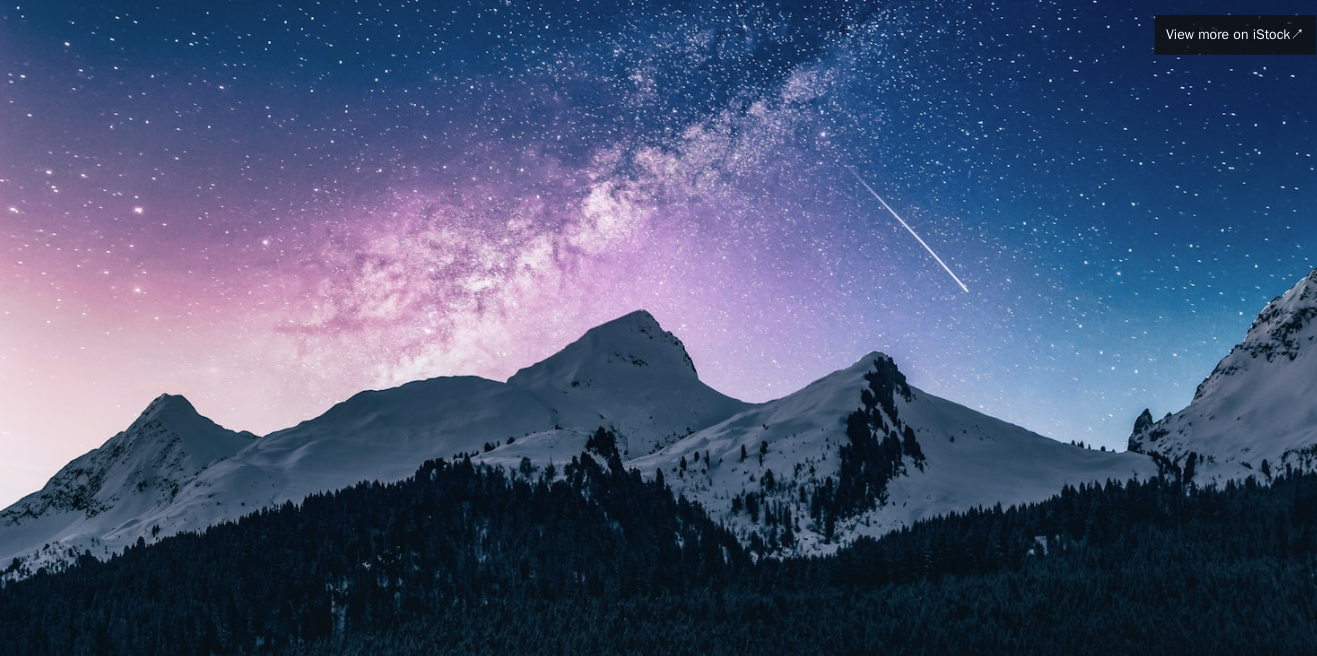 click at bounding box center [658, 327] 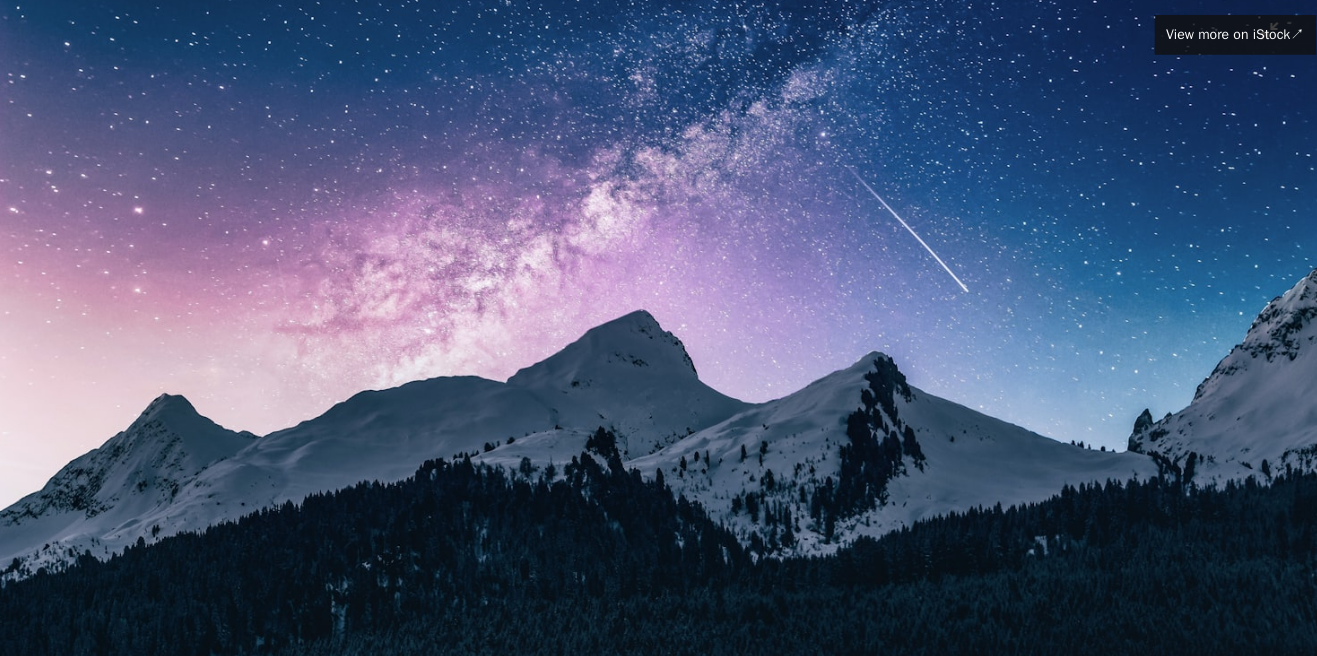 scroll, scrollTop: 12, scrollLeft: 0, axis: vertical 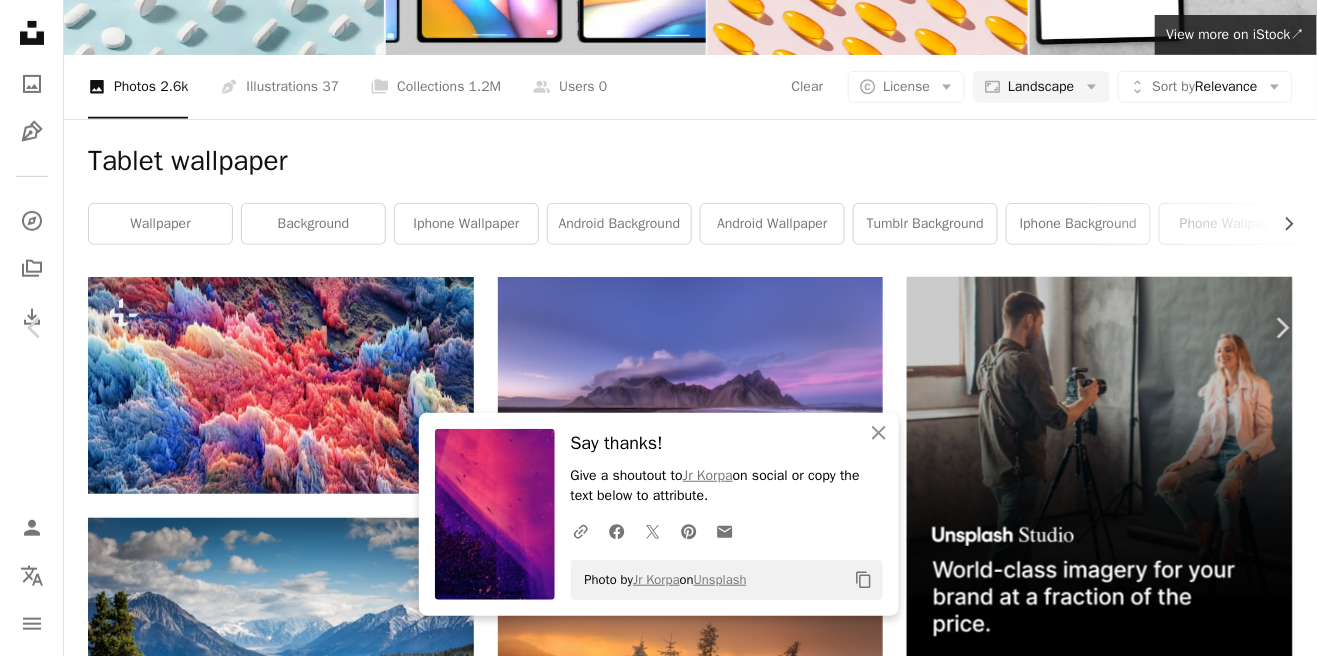 click on "Download free" at bounding box center (1118, 5403) 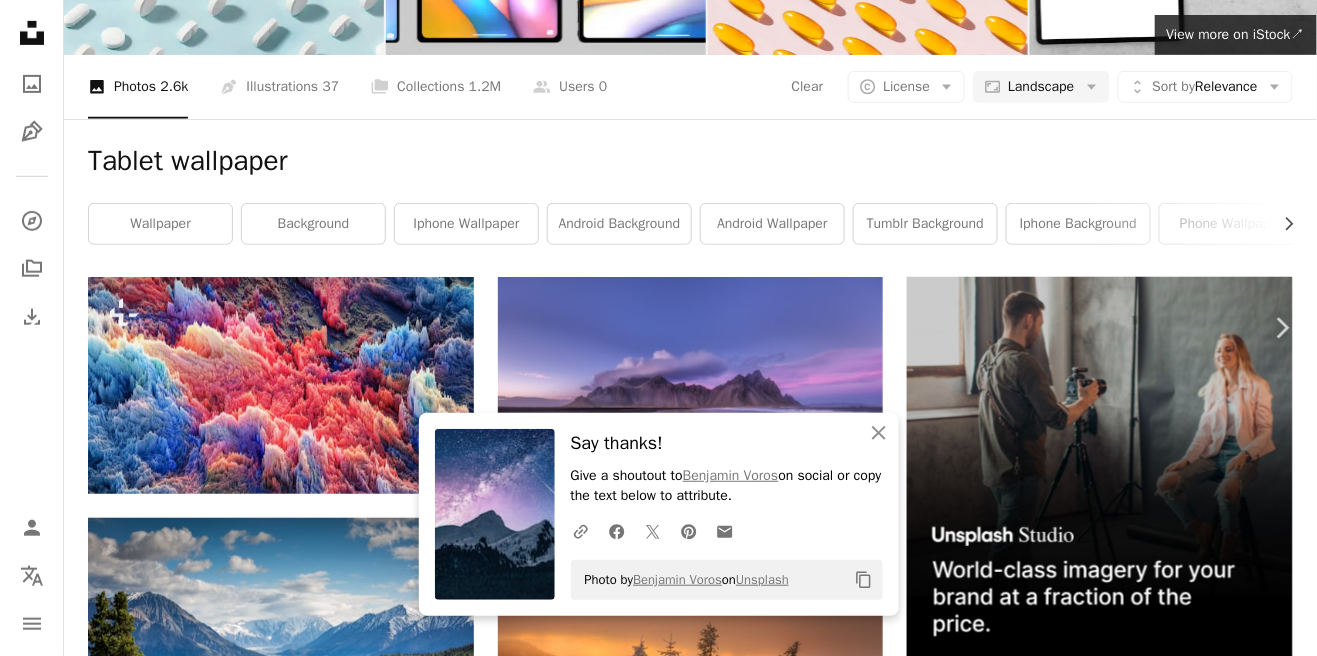 click on "Chevron left" 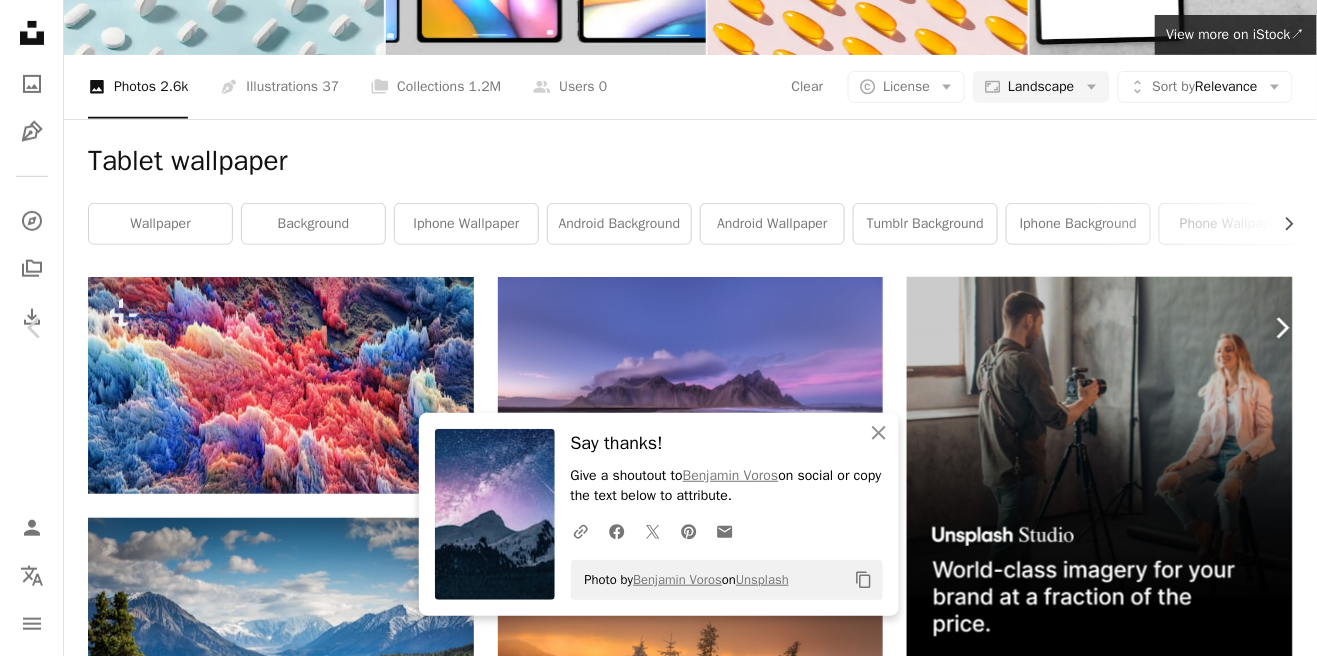 click on "Chevron right" 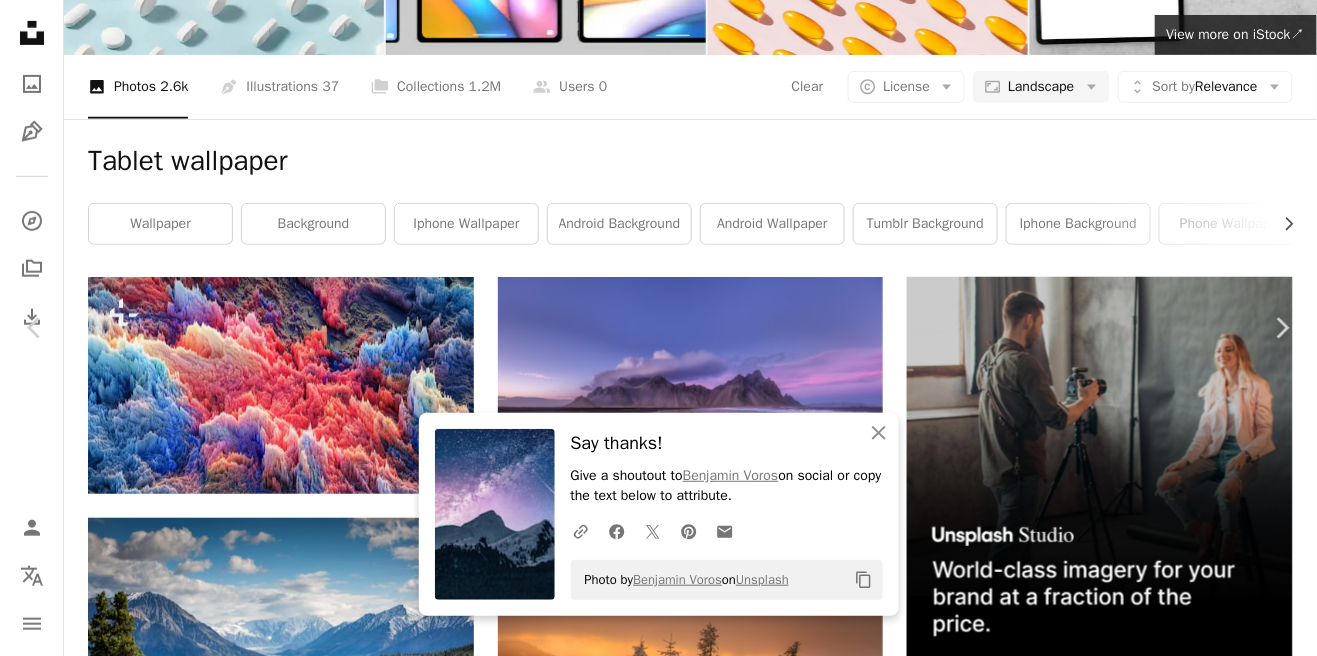 click at bounding box center [651, 5746] 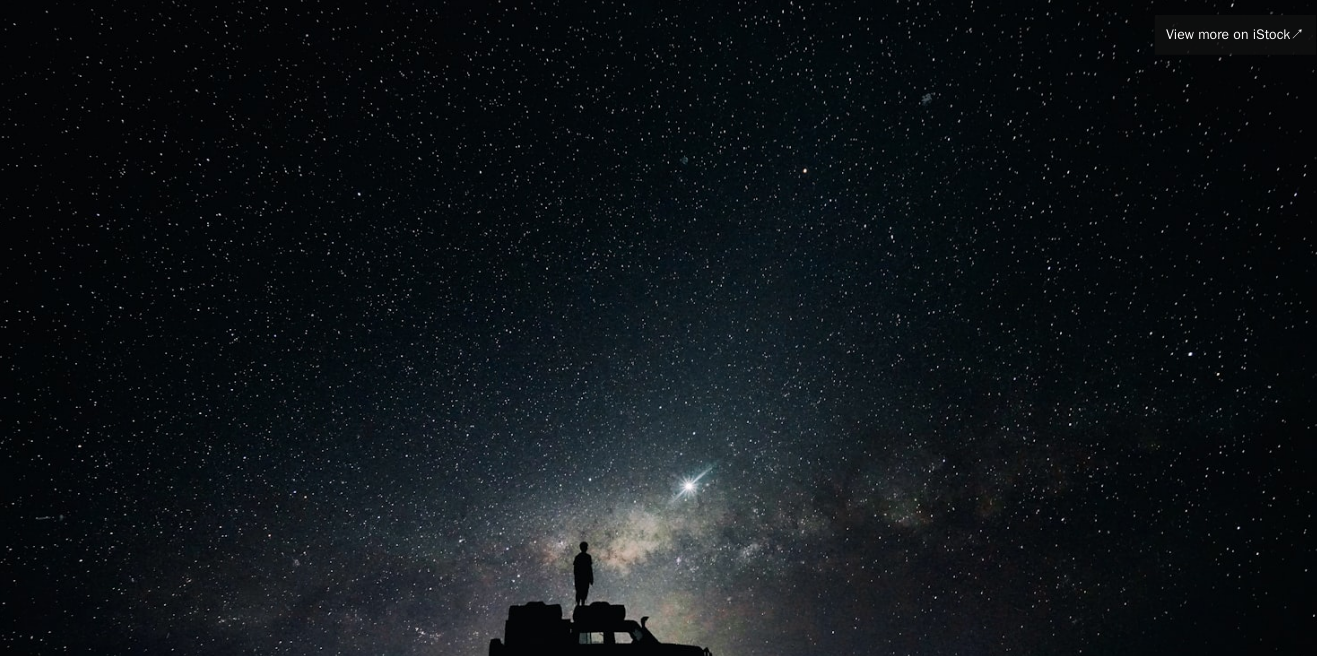 scroll, scrollTop: 112, scrollLeft: 0, axis: vertical 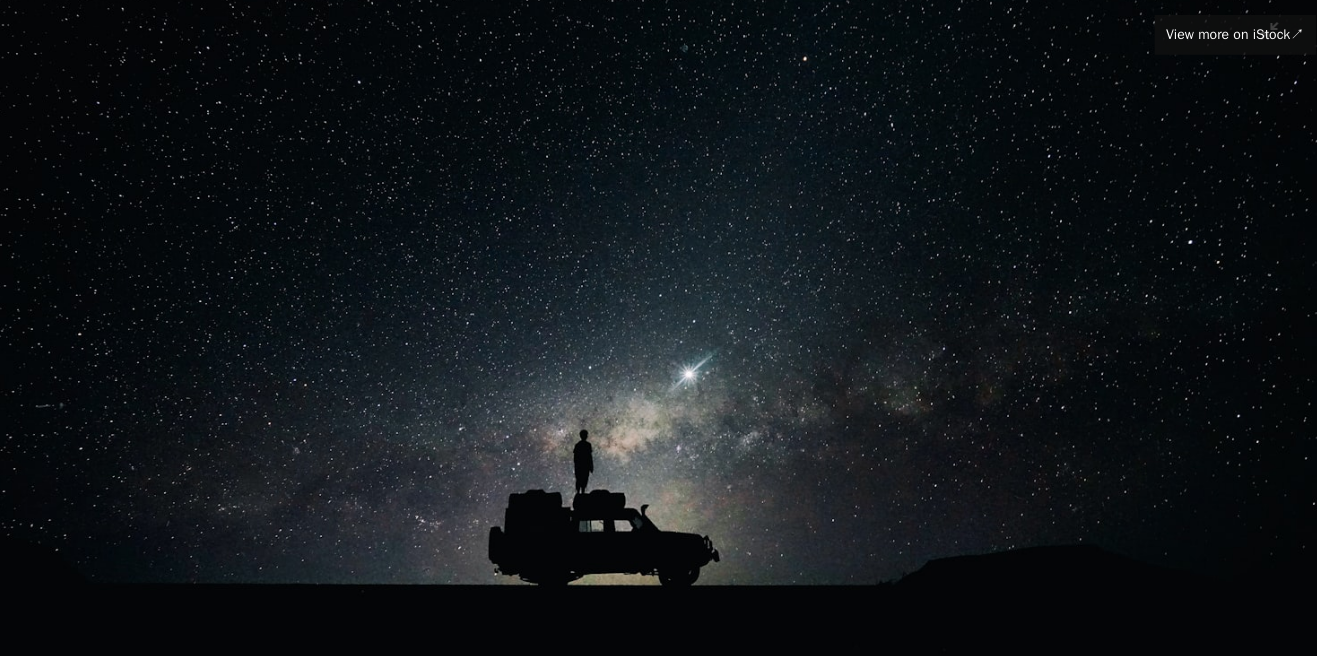 click at bounding box center (658, 327) 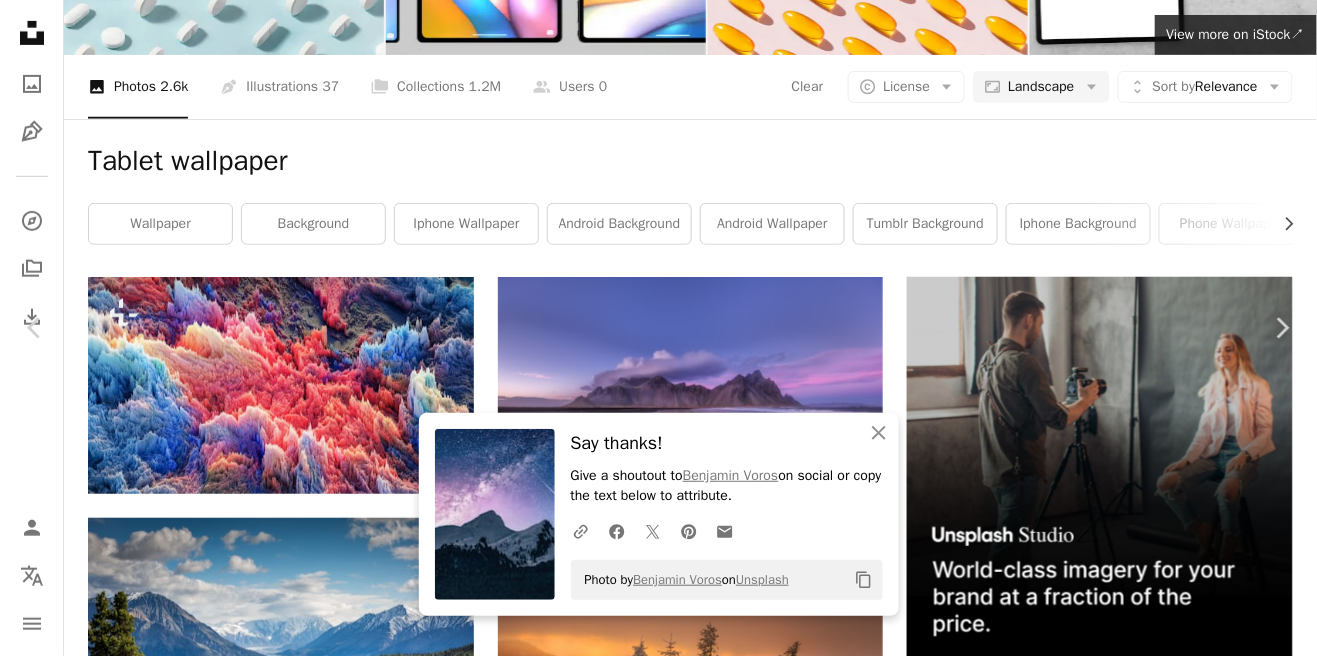 scroll, scrollTop: 12, scrollLeft: 0, axis: vertical 